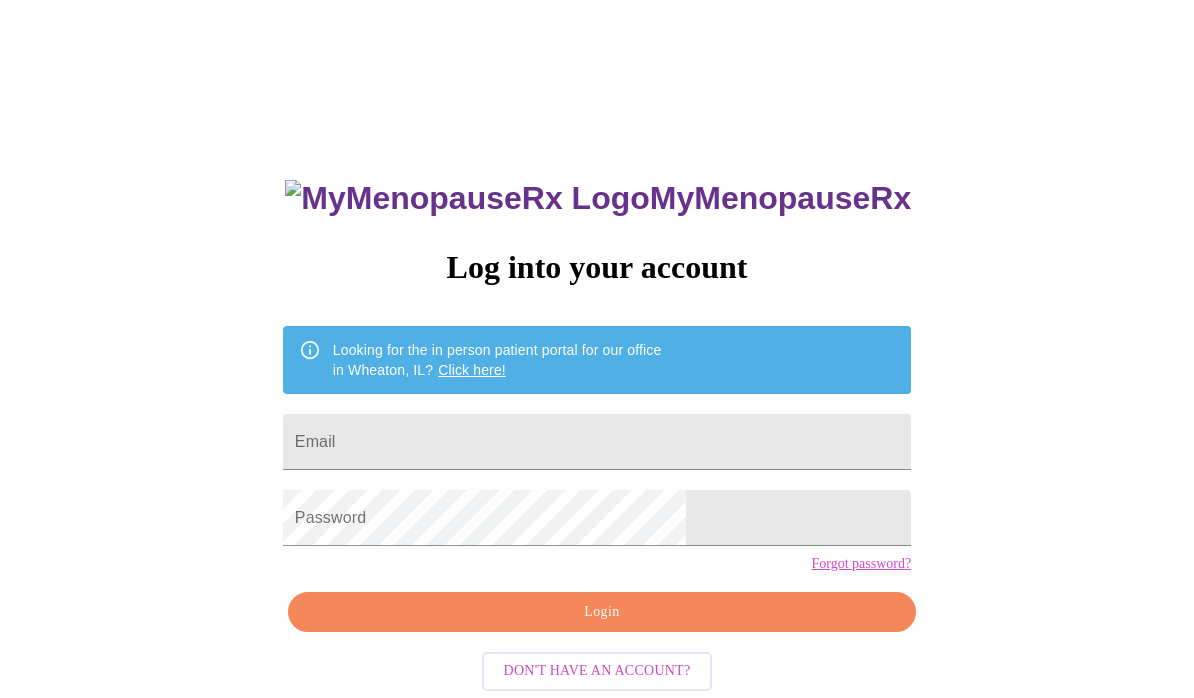 scroll, scrollTop: 0, scrollLeft: 0, axis: both 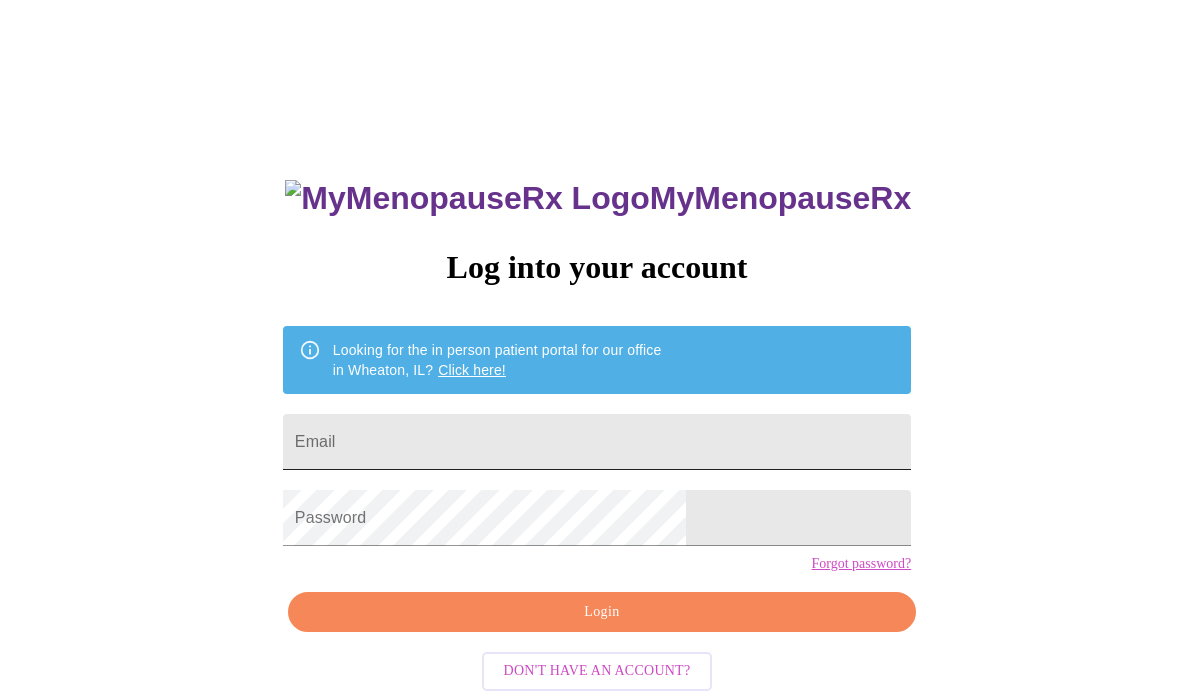 click on "Email" at bounding box center [597, 442] 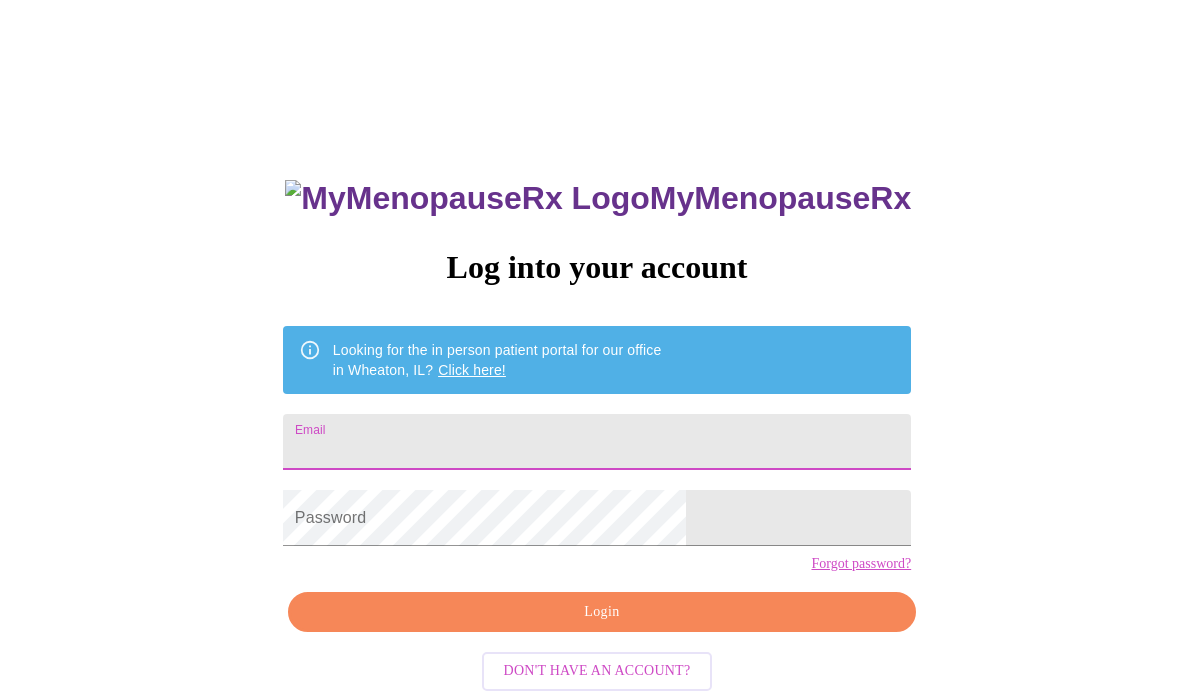 click on "MyMenopauseRx Log into your account Looking for the in person patient portal for our office   in Wheaton, IL? Click here! Email Password Forgot password? Login Don't have an account?" at bounding box center (597, 427) 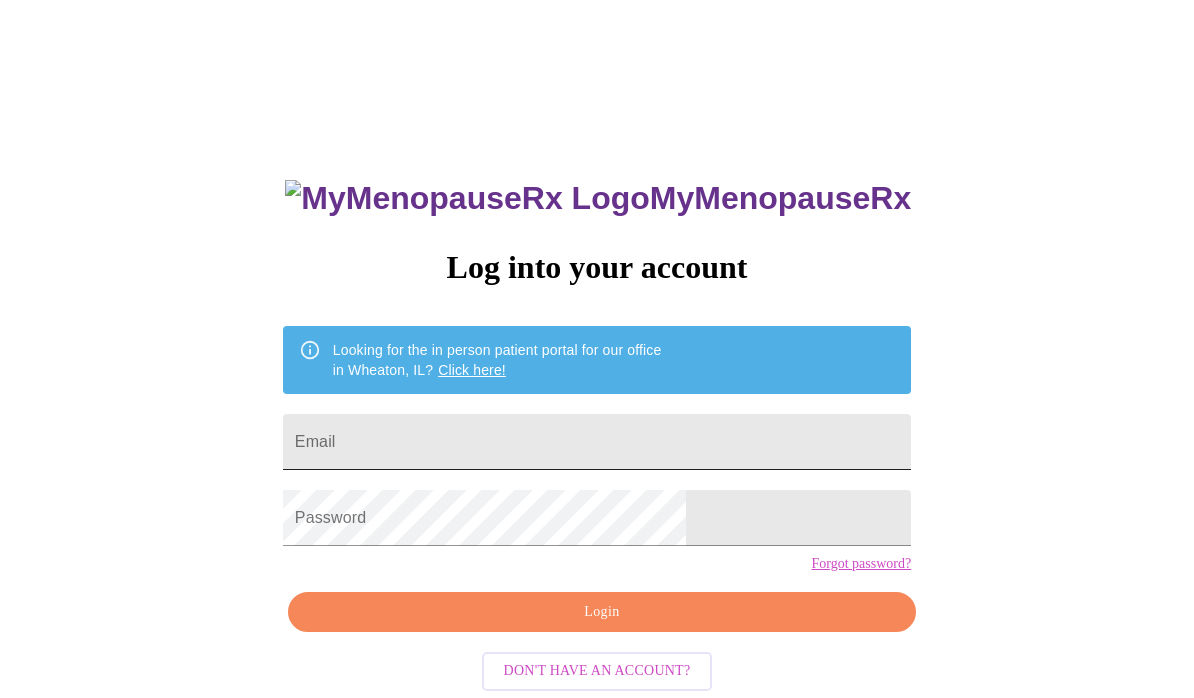 click on "Email" at bounding box center (597, 442) 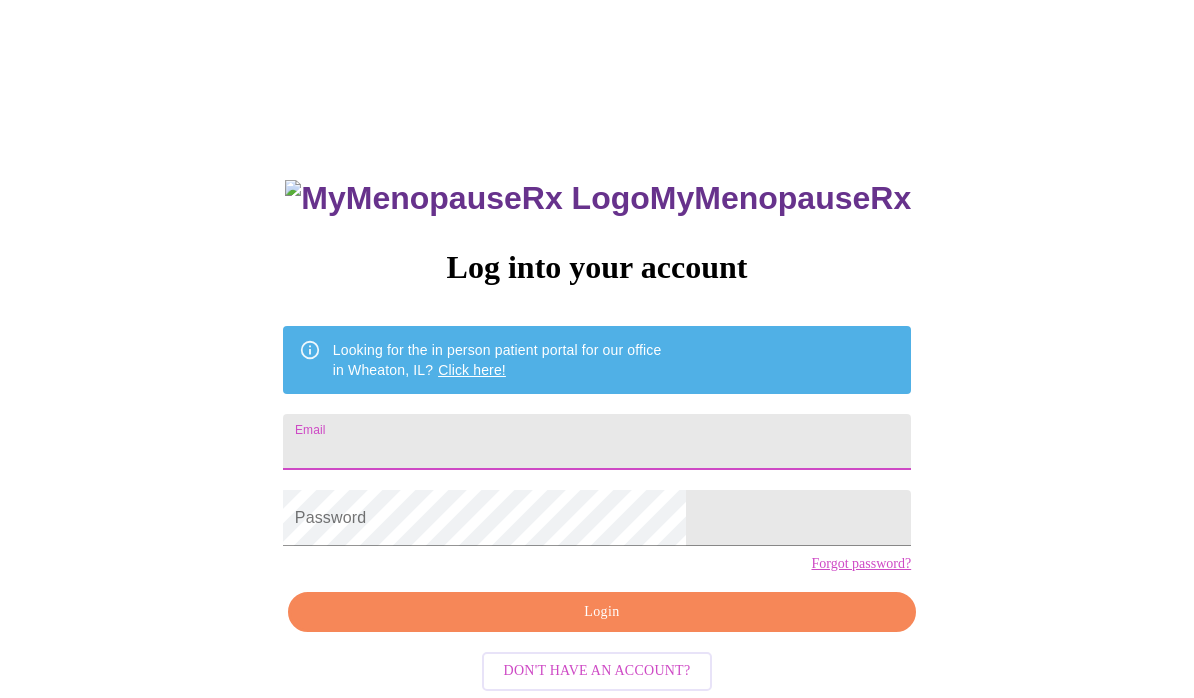 click on "Email" at bounding box center [597, 442] 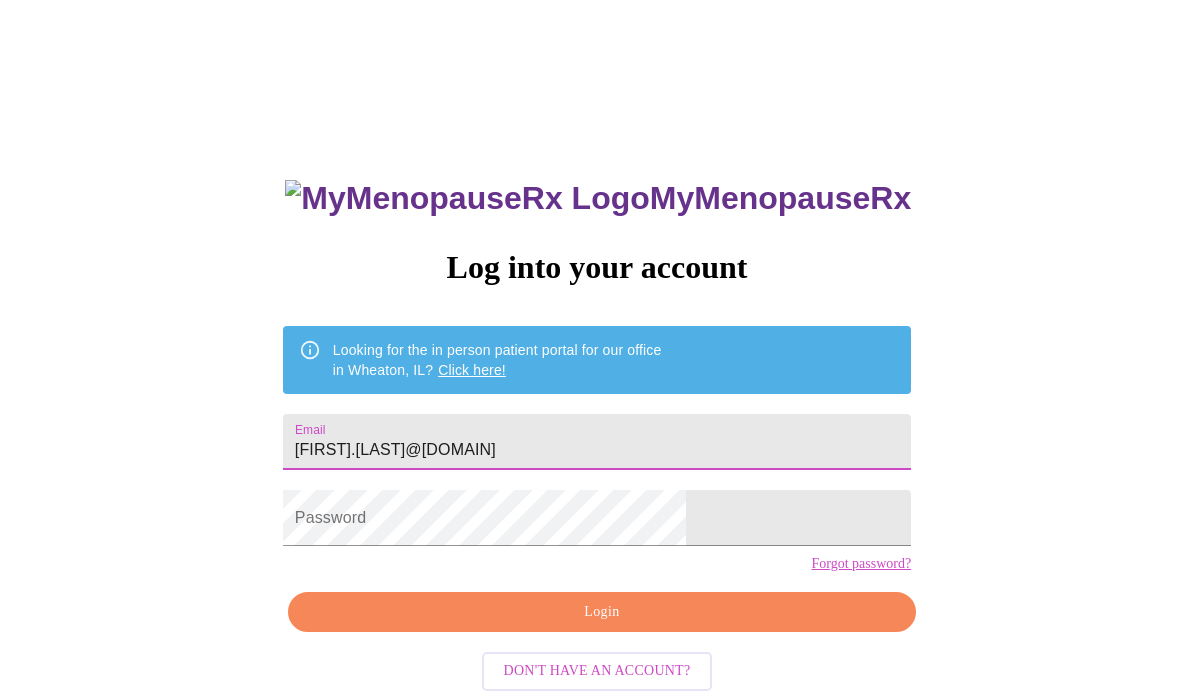 type on "[FIRST].[LAST]@[DOMAIN]" 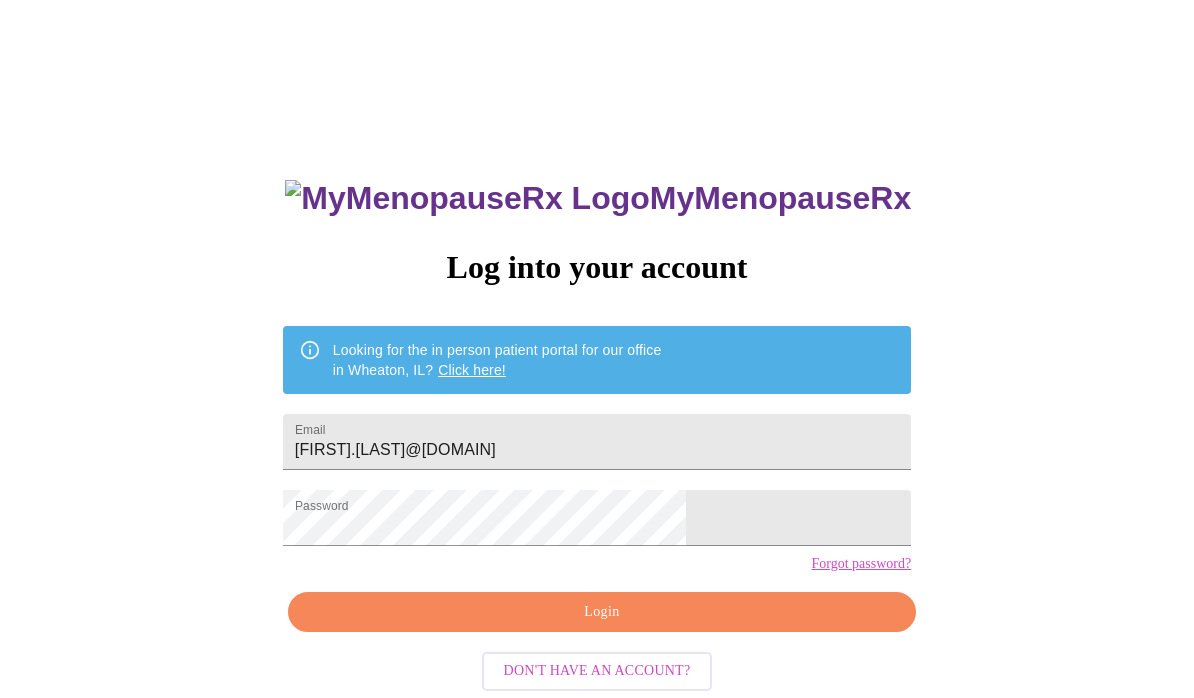 click on "Login" at bounding box center (602, 612) 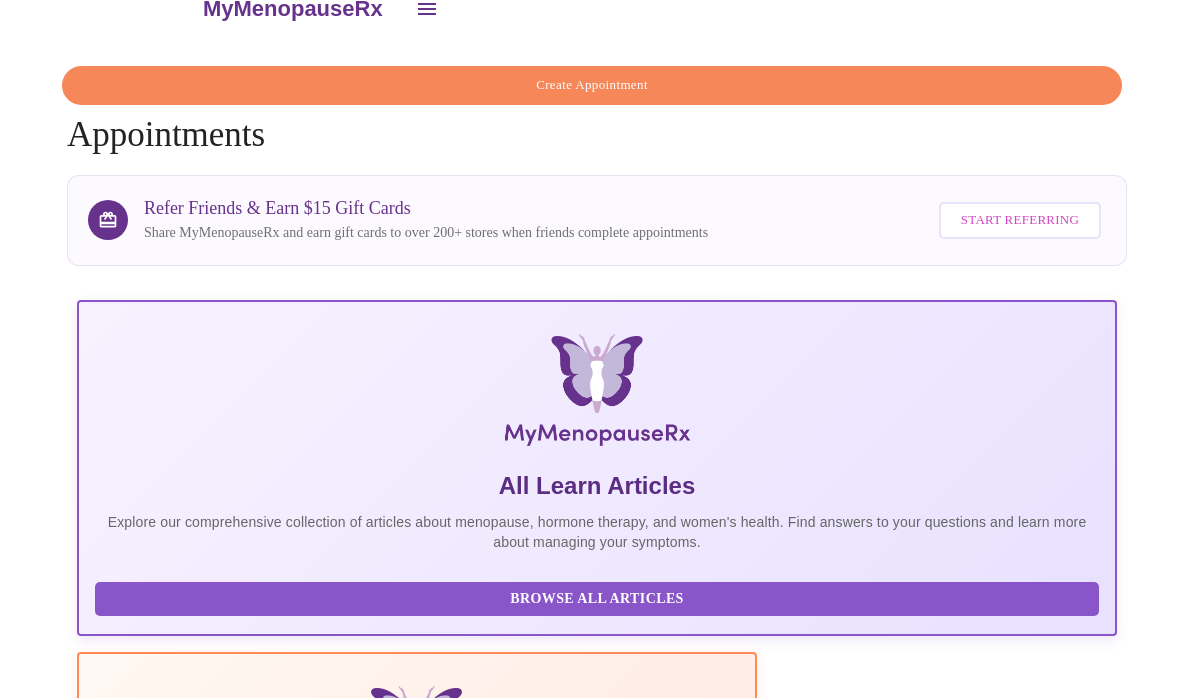 scroll, scrollTop: 0, scrollLeft: 0, axis: both 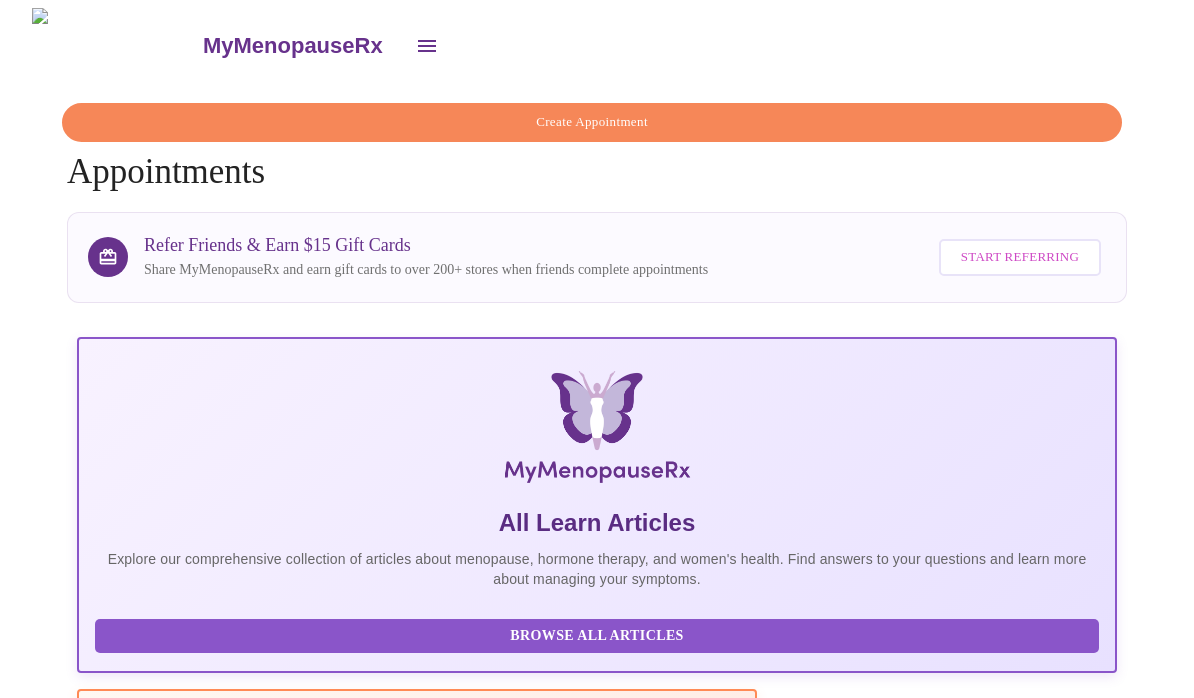 click 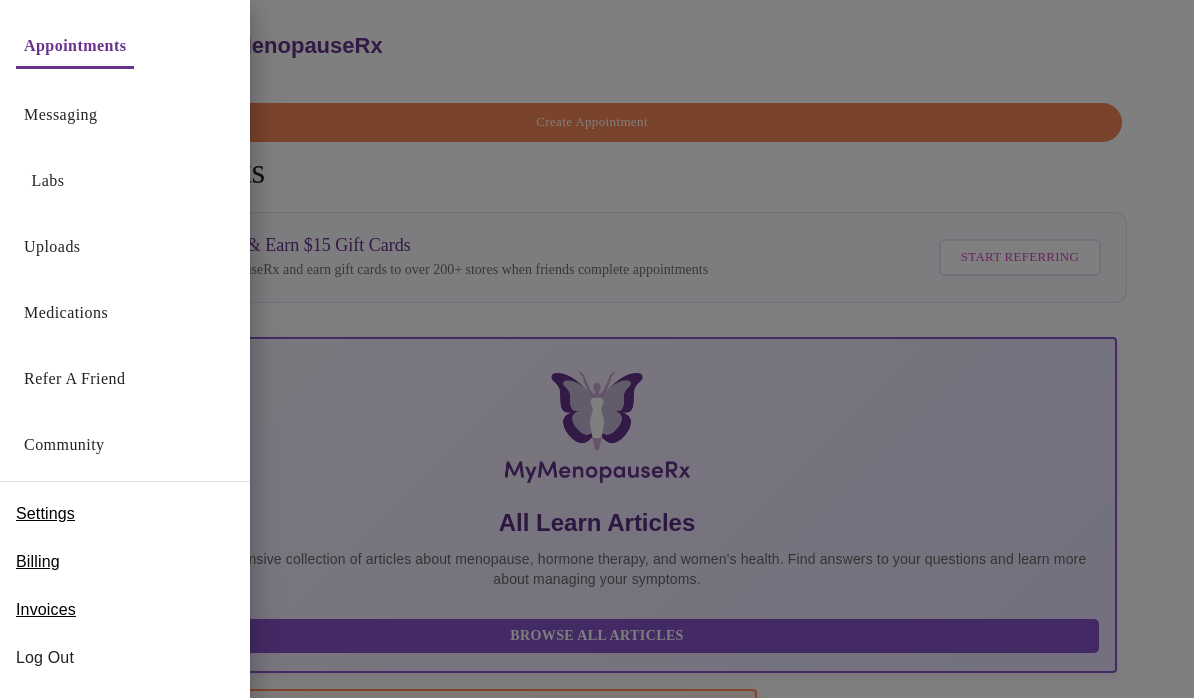 click at bounding box center [597, 349] 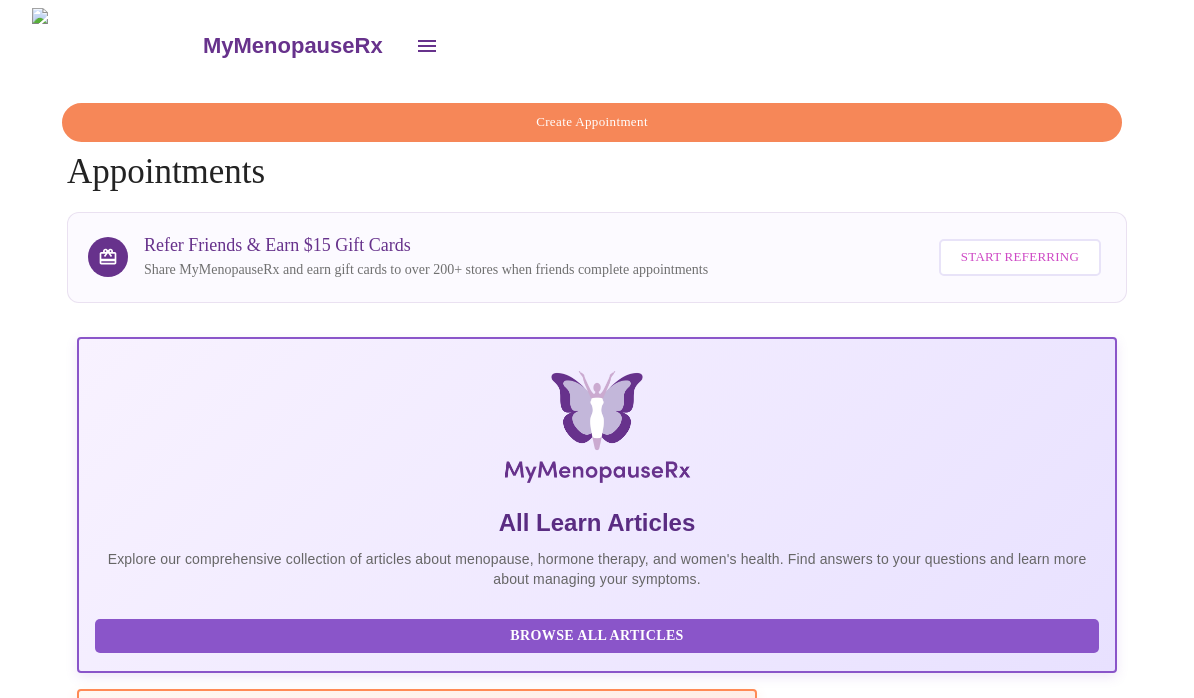 click on "Create Appointment" at bounding box center (592, 122) 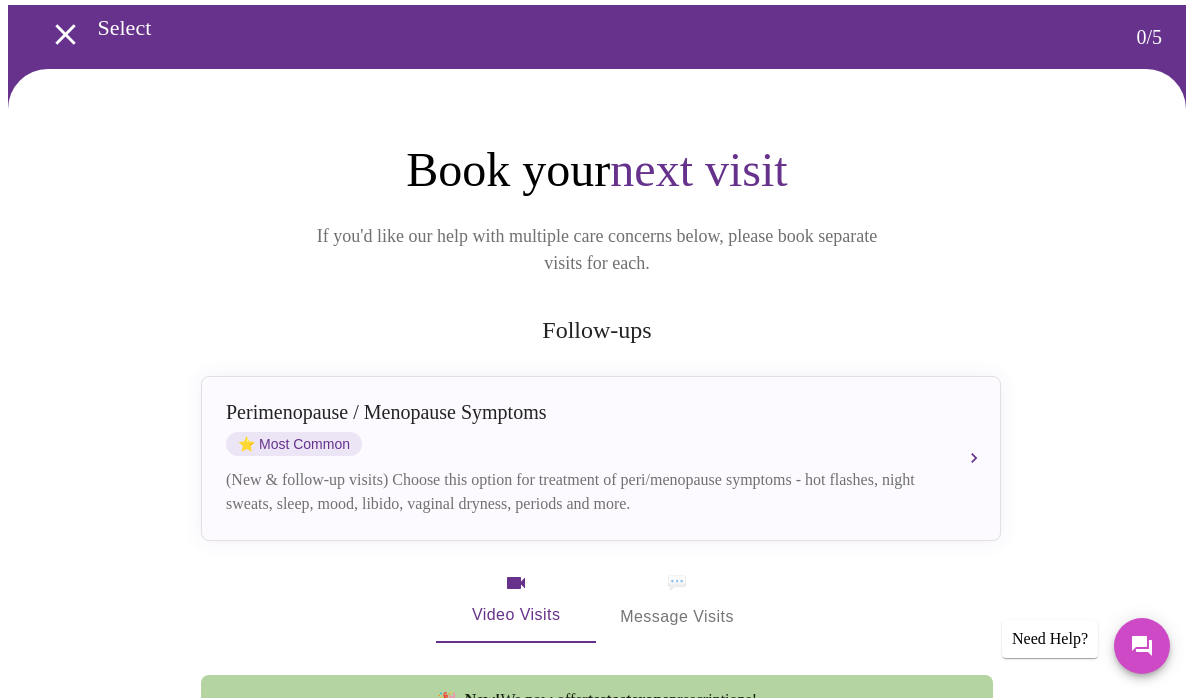 scroll, scrollTop: 73, scrollLeft: 0, axis: vertical 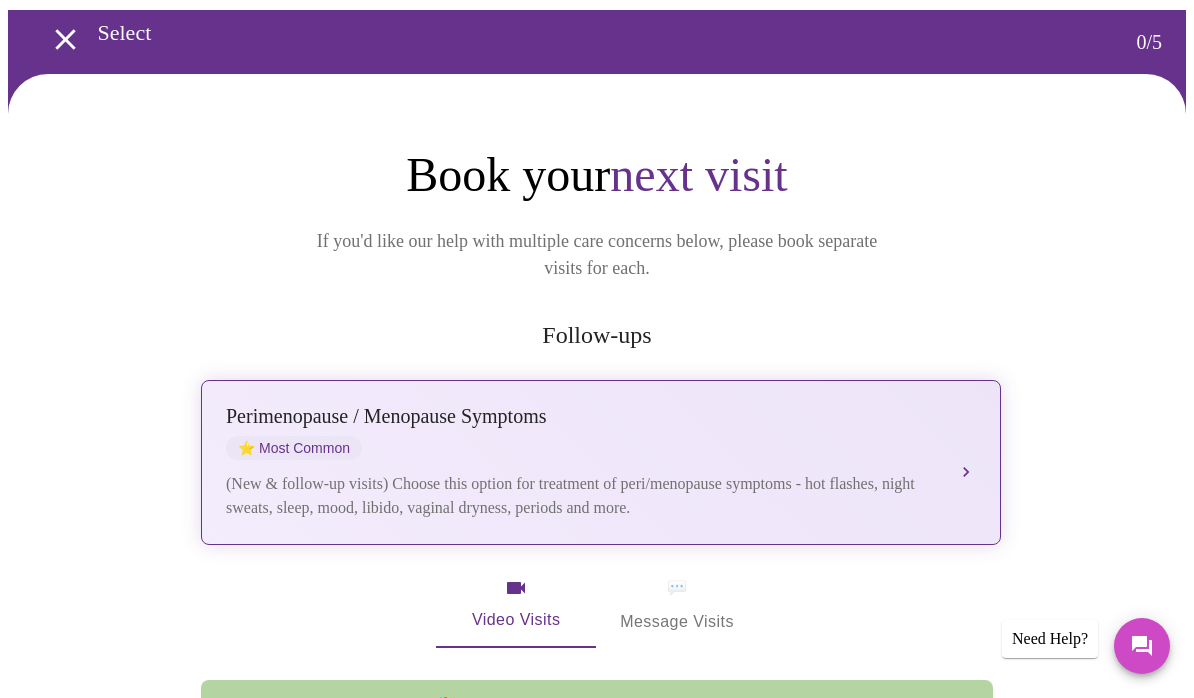 click on "Perimenopause / Menopause Symptoms  ⭐  Most Common (New & follow-up visits) Choose this option for treatment of peri/menopause symptoms - hot flashes, night sweats, sleep, mood, libido, vaginal dryness, periods and more." at bounding box center (601, 462) 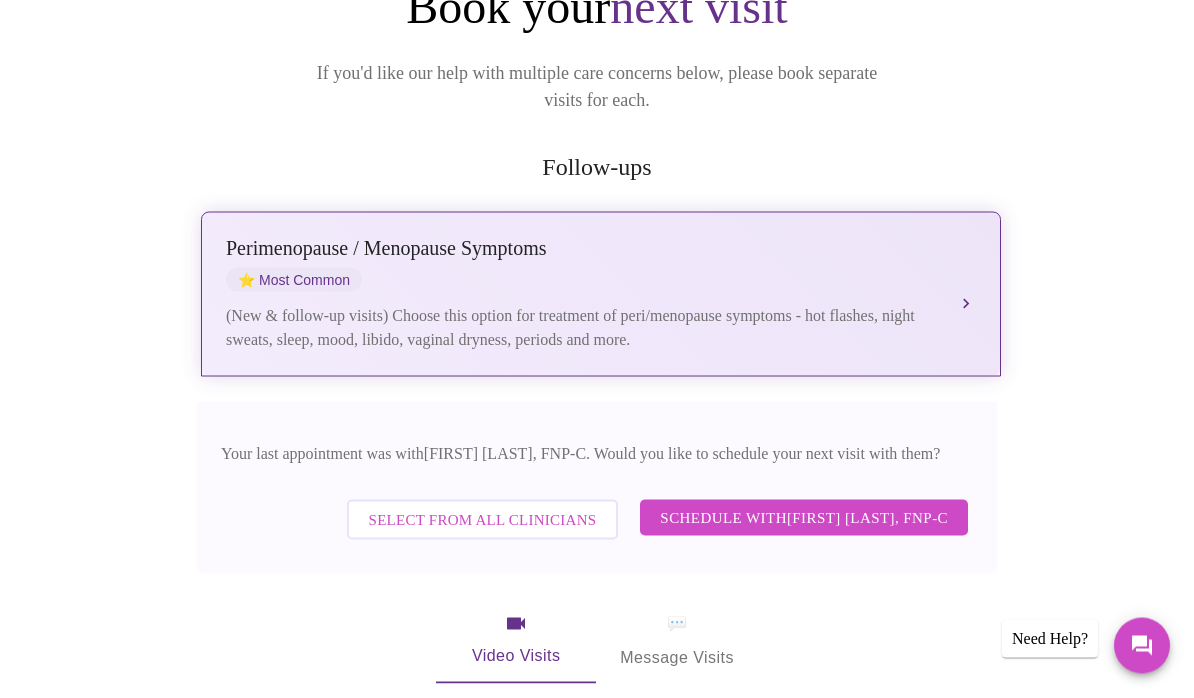 scroll, scrollTop: 244, scrollLeft: 0, axis: vertical 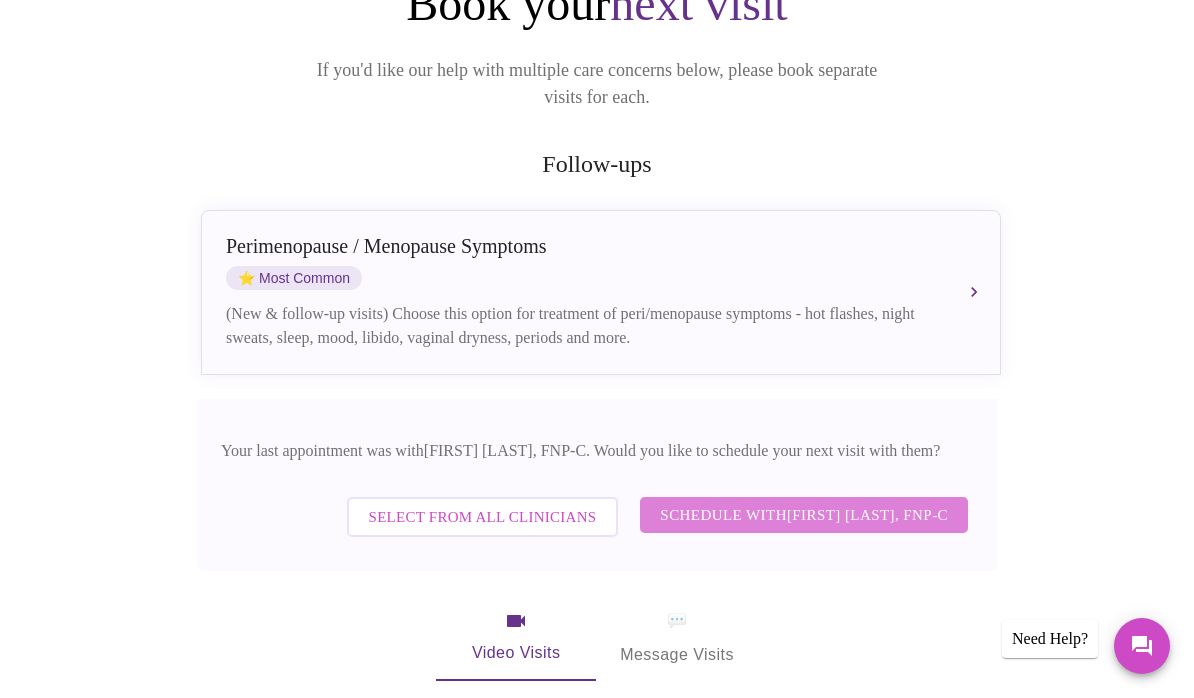 click on "Schedule with  [FIRST] [LAST], FNP-C" at bounding box center [804, 515] 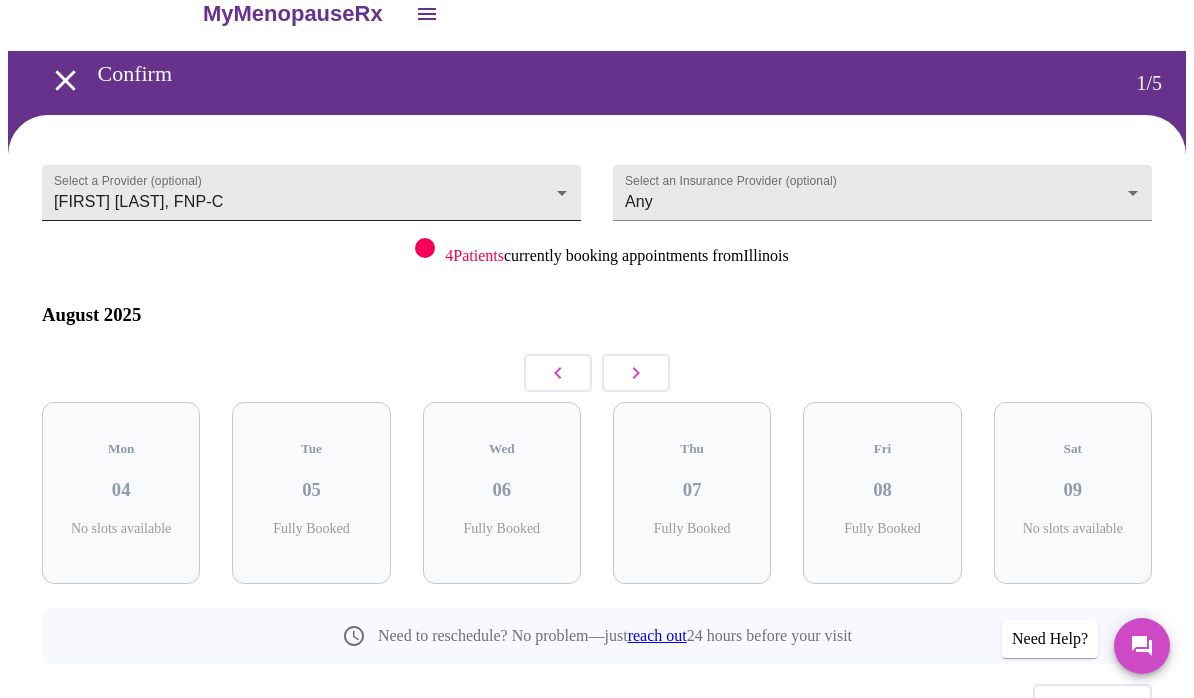 click on "MyMenopauseRx Confirm 1  /  5 Select a Provider (optional) [FIRST] [LAST], FNP-C [FIRST] [LAST], FNP-C Select an Insurance Provider (optional) Any Any 4  Patients  currently booking appointments from  Illinois August 2025 Mon 04 No slots available Tue 05 Fully Booked Wed 06 Fully Booked Thu 07 Fully Booked Fri 08 Fully Booked Sat 09 No slots available Need to reschedule? No problem—just  reach out  24 hours before your visit Previous Need Help? Any [FIRST] S [LAST], DO, NCMP [FIRST] [LAST], APRN [FIRST] [LAST], APRN FNP-C [FIRST] [LAST], DNP, APRN, FNP-C [FIRST] [LAST], WHNP-BC [FIRST] [LAST] MD, MPH, MSCP [FIRST] [LAST], MSN, APRN, FNP-BC [FIRST] [LAST], FNP-C [FIRST] [LAST] WHNP-BC, FNP-C [FIRST] [LAST], MD, FACOG" at bounding box center [597, 400] 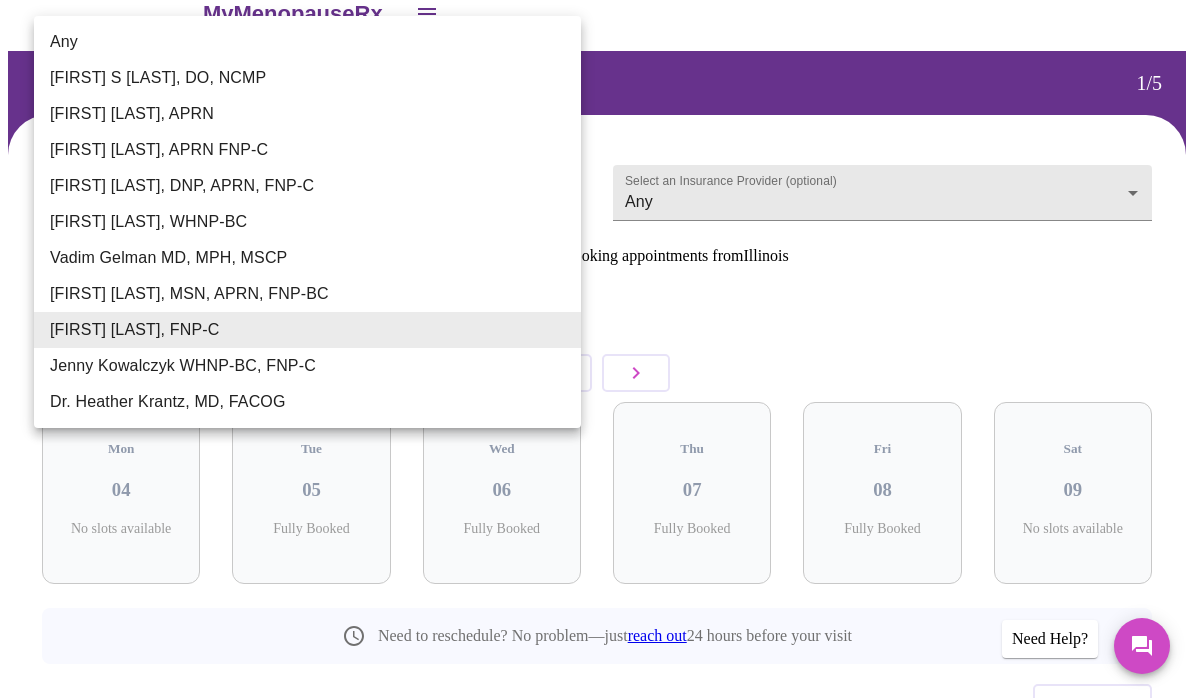 click at bounding box center [597, 349] 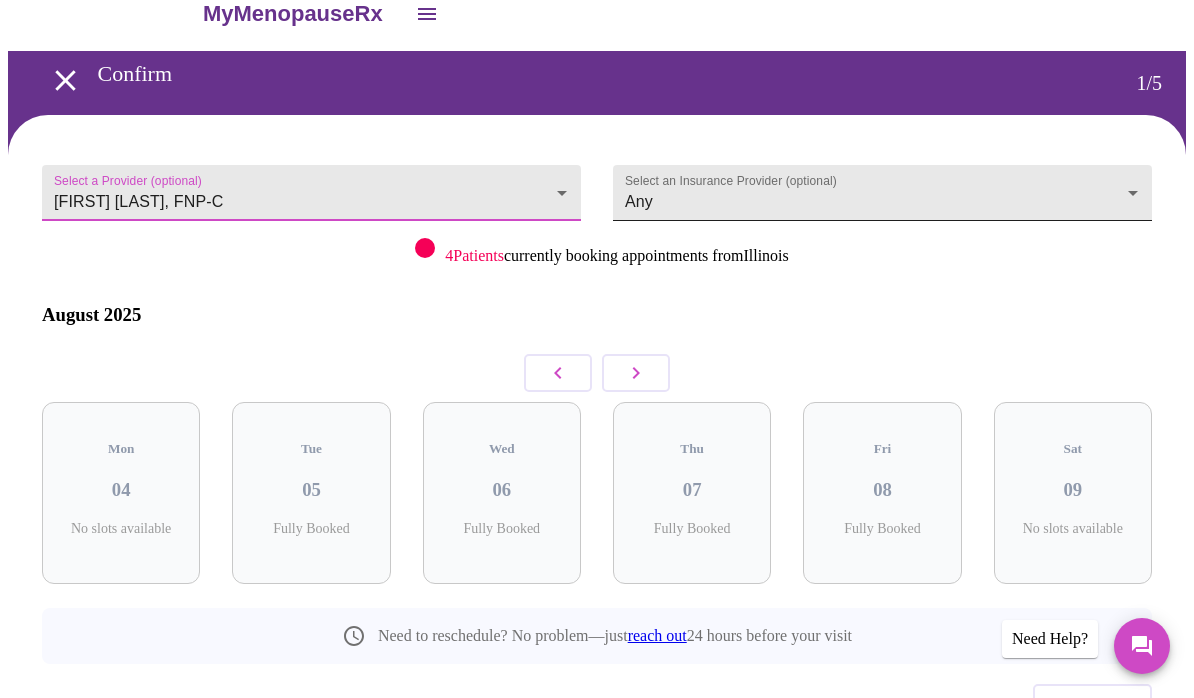 click on "MyMenopauseRx Confirm 1  /  5 Select a Provider (optional) [FIRST] [LAST], FNP-C [FIRST] [LAST], FNP-C Select an Insurance Provider (optional) Any Any 4  Patients  currently booking appointments from  Illinois August 2025 Mon 04 No slots available Tue 05 Fully Booked Wed 06 Fully Booked Thu 07 Fully Booked Fri 08 Fully Booked Sat 09 No slots available Need to reschedule? No problem—just  reach out  24 hours before your visit Previous Need Help? Any [FIRST] S [LAST], DO, NCMP [FIRST] [LAST], APRN [FIRST] [LAST], APRN FNP-C [FIRST] [LAST], DNP, APRN, FNP-C [FIRST] [LAST], WHNP-BC [FIRST] [LAST] MD, MPH, MSCP [FIRST] [LAST], MSN, APRN, FNP-BC [FIRST] [LAST], FNP-C [FIRST] [LAST] WHNP-BC, FNP-C [FIRST] [LAST], MD, FACOG" at bounding box center [597, 400] 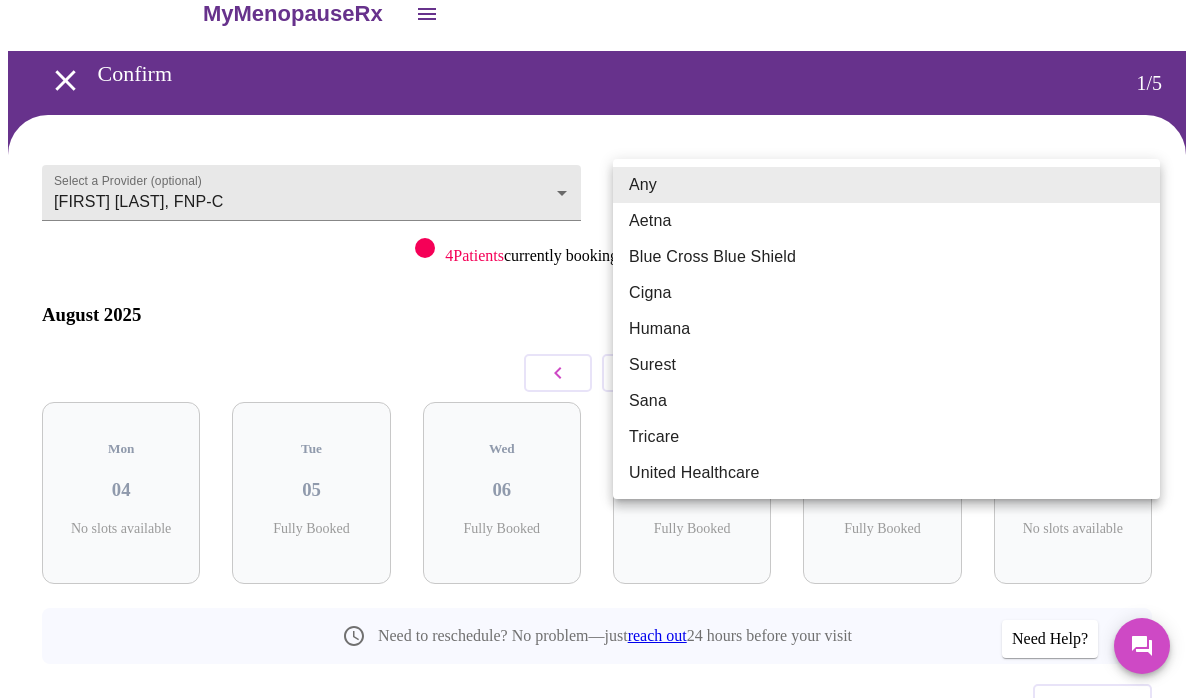 click on "Aetna" at bounding box center [886, 221] 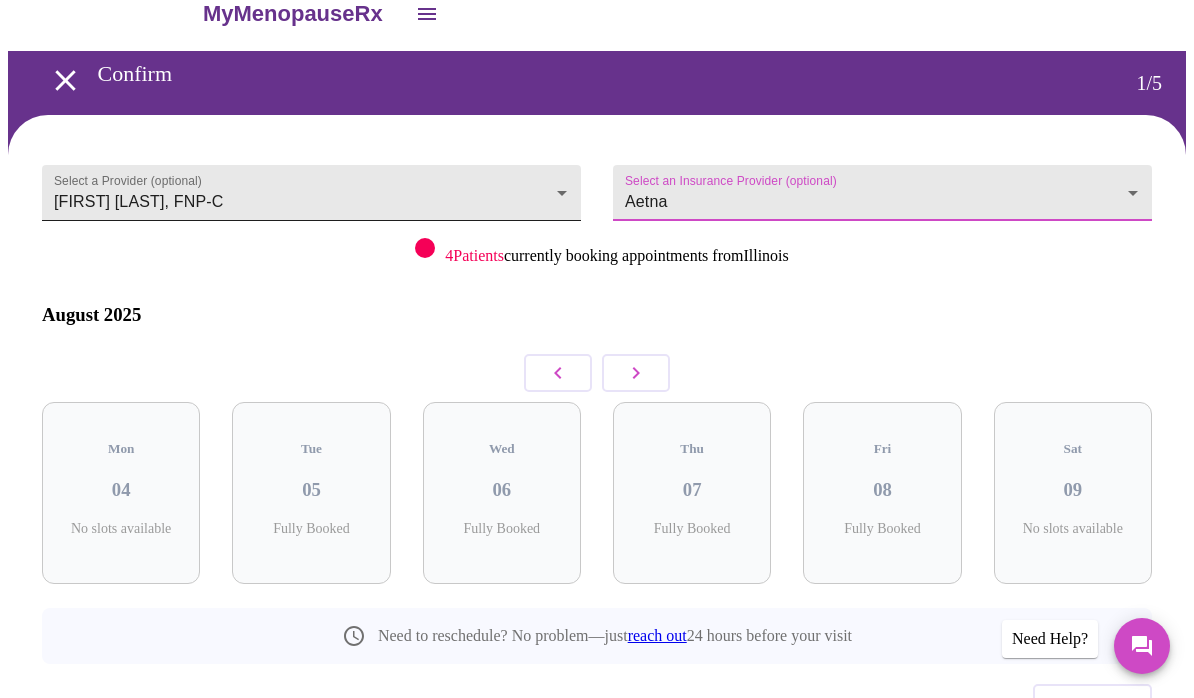 click on "MyMenopauseRx Confirm 1  /  5 Select a Provider (optional) [FIRST] [LAST], FNP-C [FIRST] [LAST], FNP-C Select an Insurance Provider (optional) Aetna Aetna 4  Patients  currently booking appointments from  Illinois August 2025 Mon 04 No slots available Tue 05 Fully Booked Wed 06 Fully Booked Thu 07 Fully Booked Fri 08 Fully Booked Sat 09 No slots available Need to reschedule? No problem—just  reach out  24 hours before your visit Previous Need Help?" at bounding box center [597, 400] 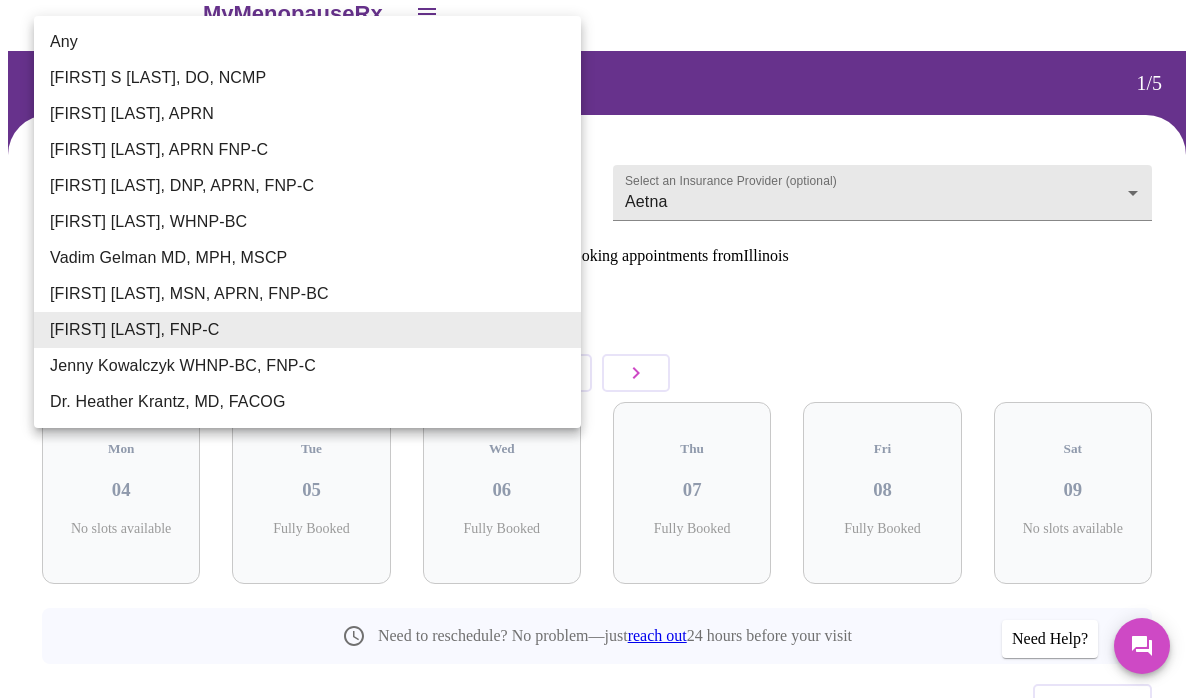 click on "Any" at bounding box center [307, 42] 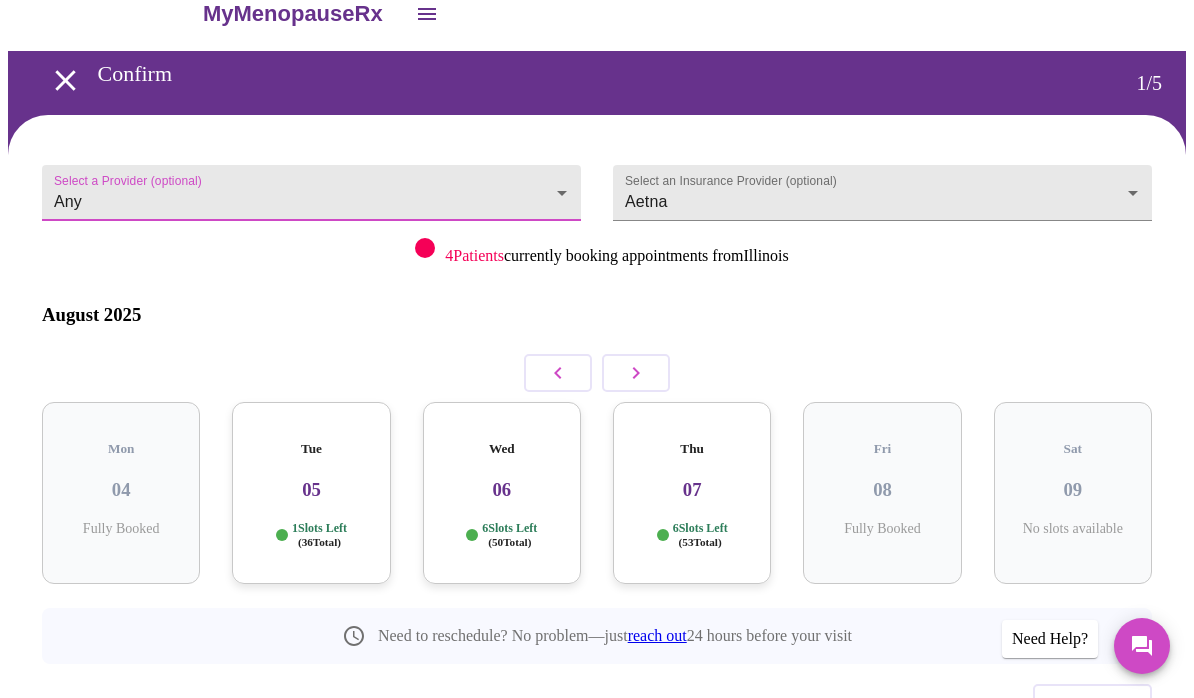 click on "06" at bounding box center [502, 490] 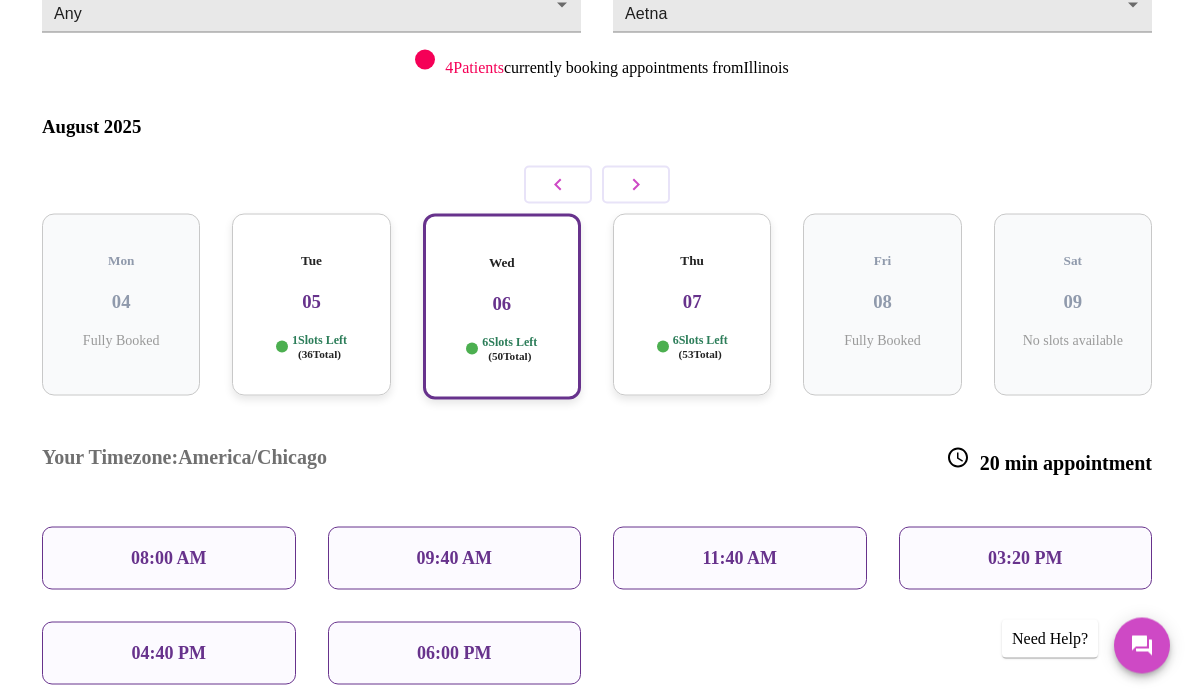 scroll, scrollTop: 294, scrollLeft: 0, axis: vertical 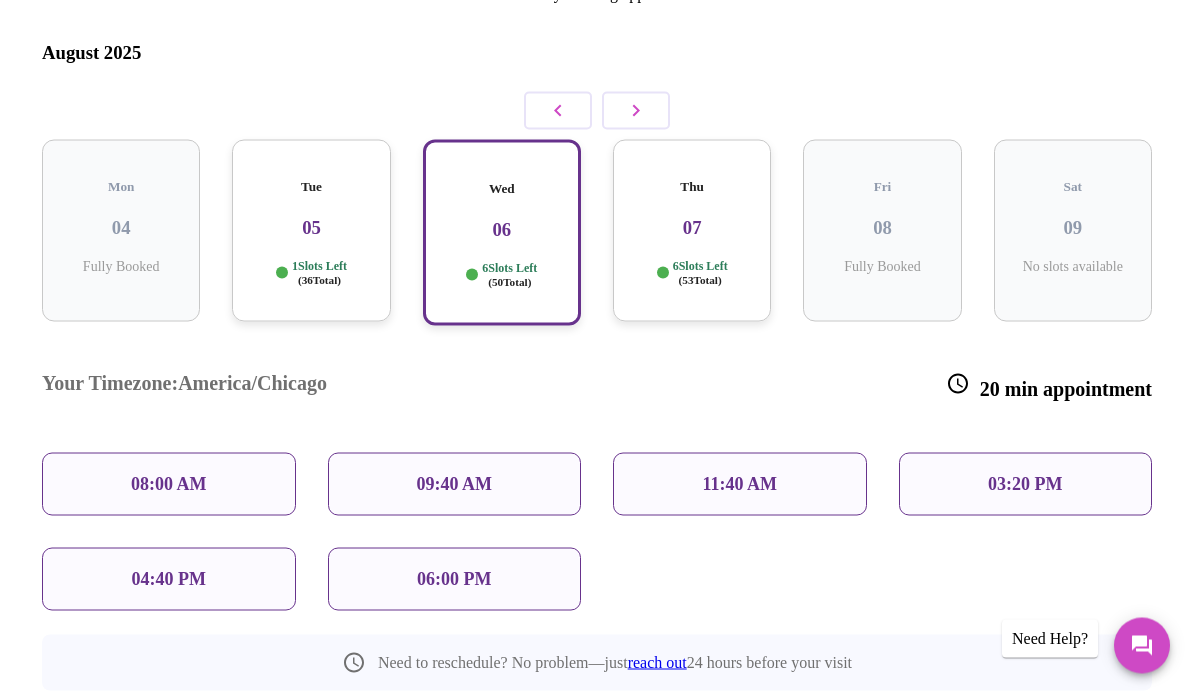 click on "08:00 AM" at bounding box center [169, 484] 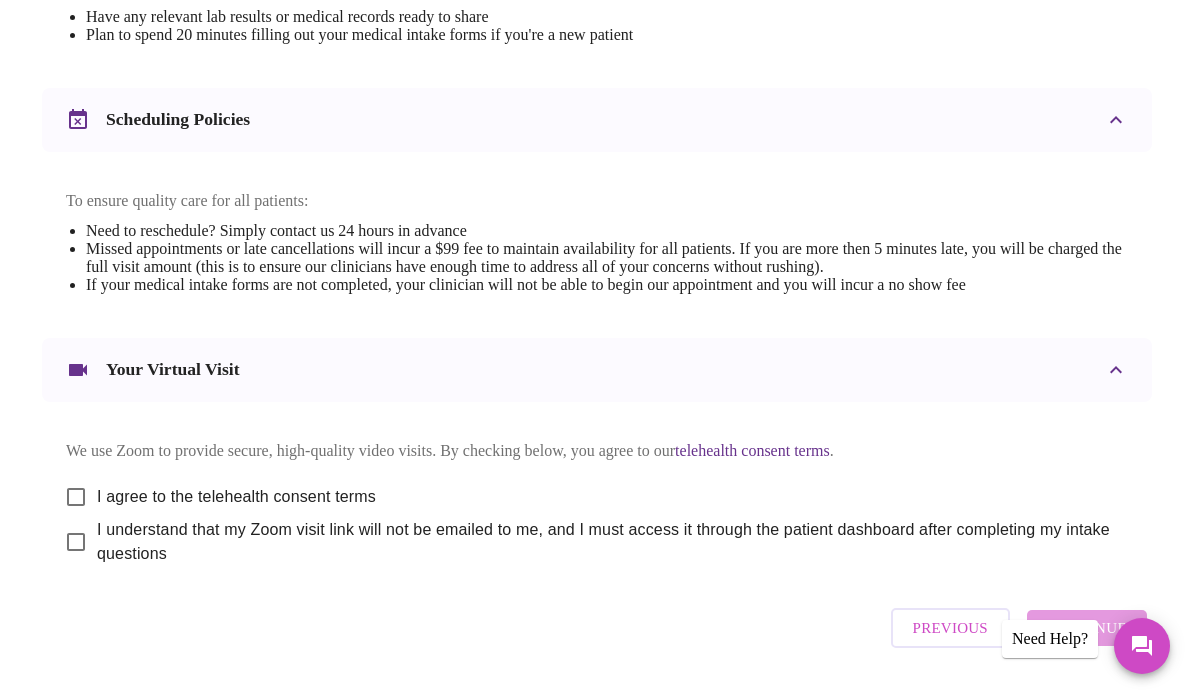 scroll, scrollTop: 665, scrollLeft: 0, axis: vertical 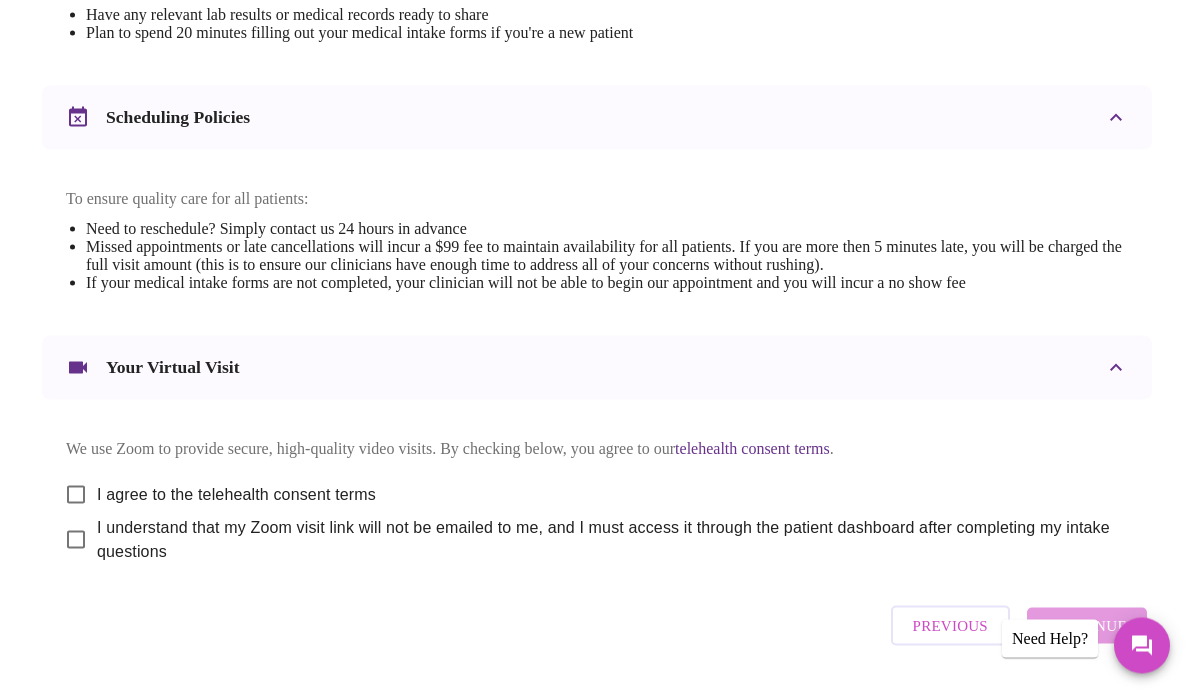 click on "I agree to the telehealth consent terms" at bounding box center [76, 495] 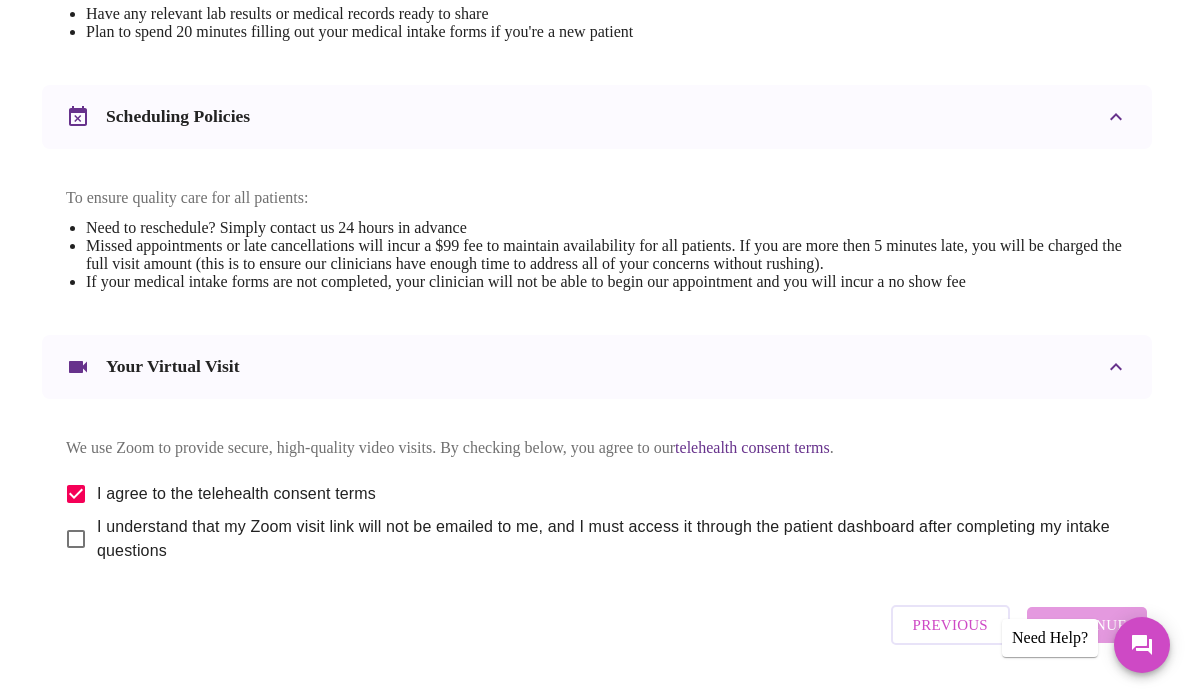 click on "I understand that my Zoom visit link will not be emailed to me, and I must access it through the patient dashboard after completing my intake questions" at bounding box center [76, 540] 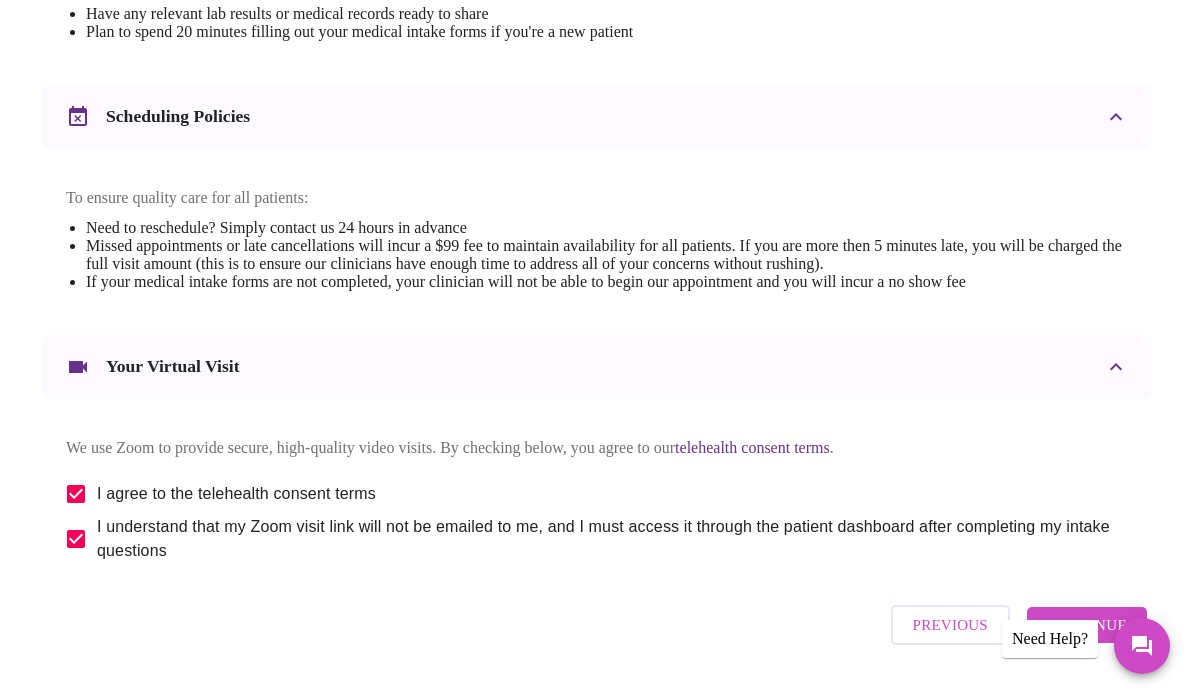 scroll, scrollTop: 665, scrollLeft: 0, axis: vertical 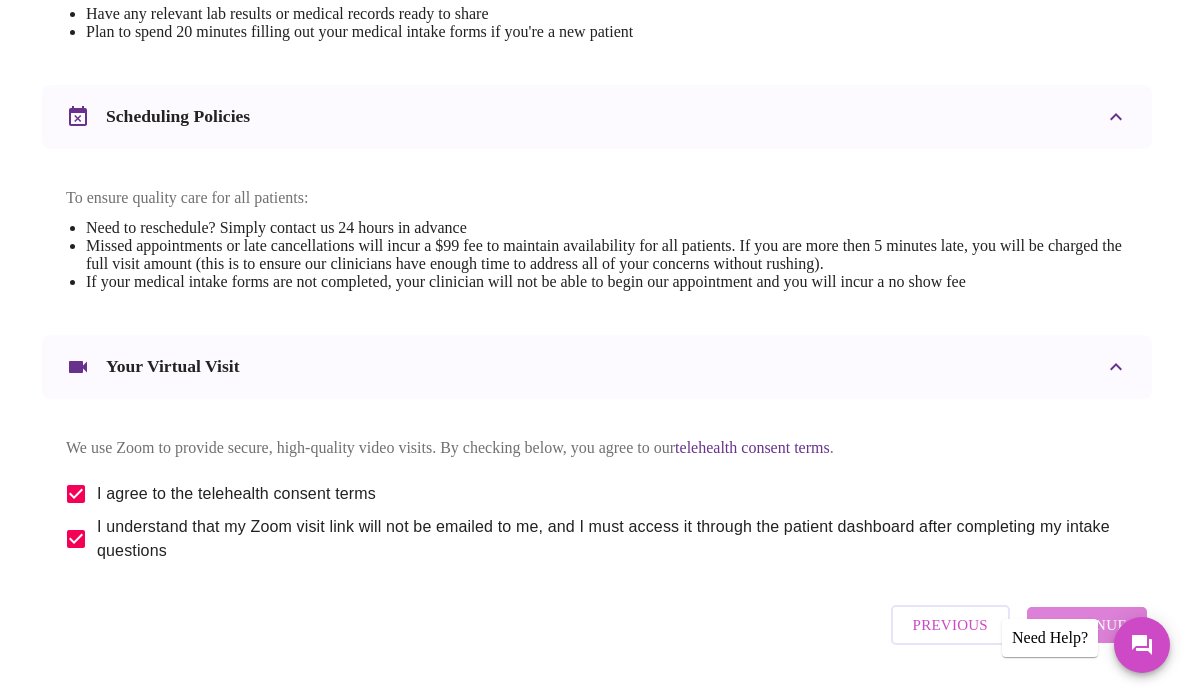 click on "Continue" at bounding box center [1087, 626] 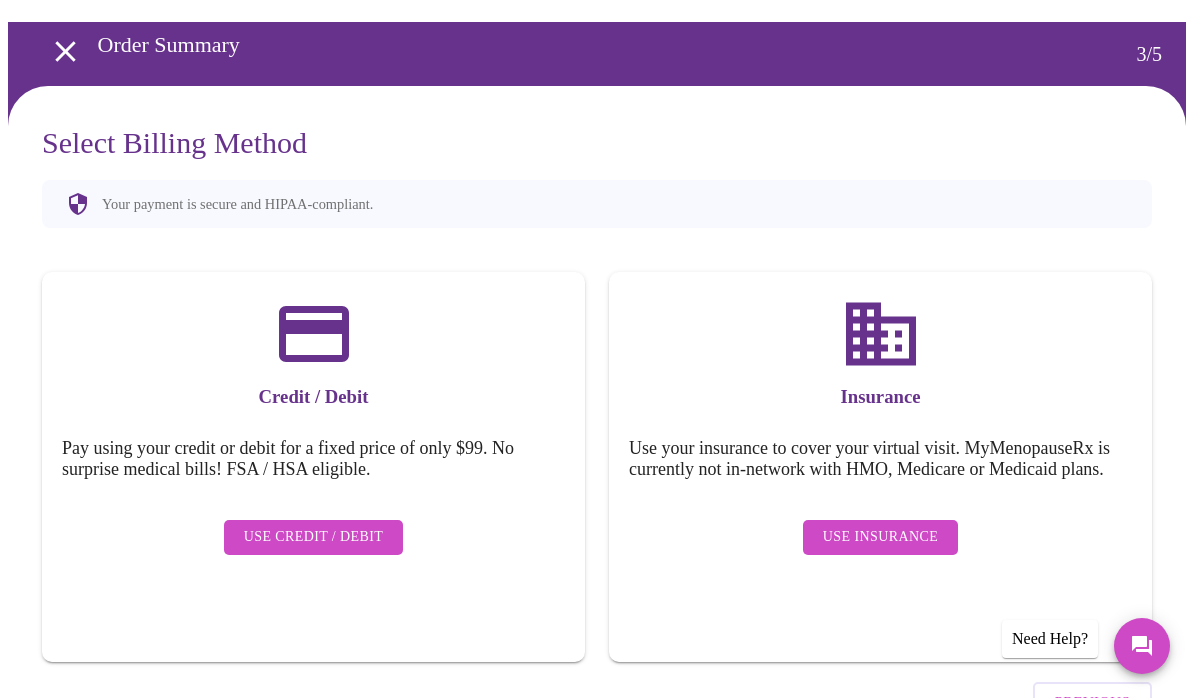 click on "Use Insurance" at bounding box center (880, 537) 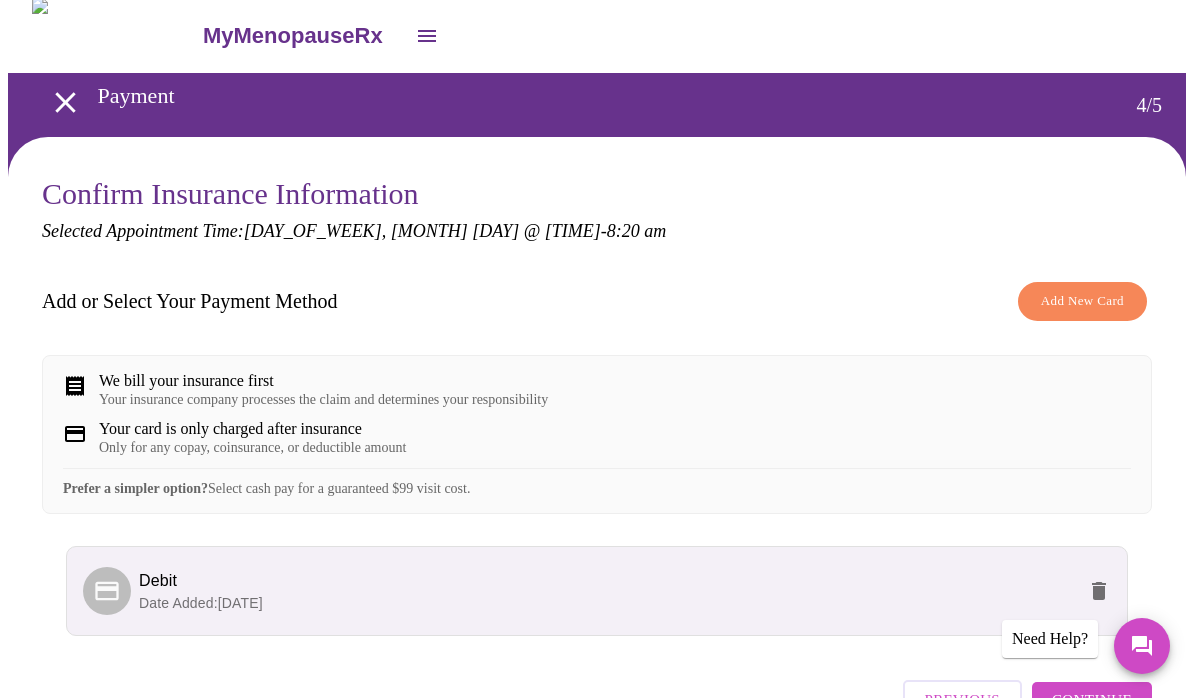 scroll, scrollTop: 25, scrollLeft: 0, axis: vertical 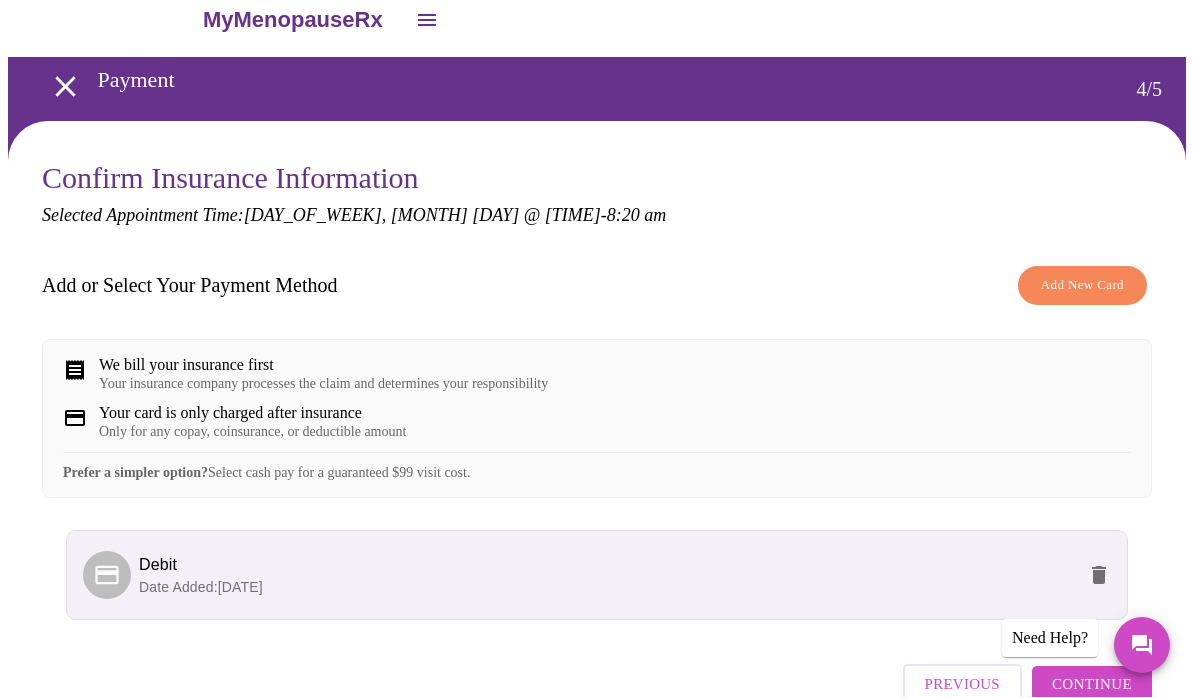 click on "We bill your insurance first" at bounding box center [323, 366] 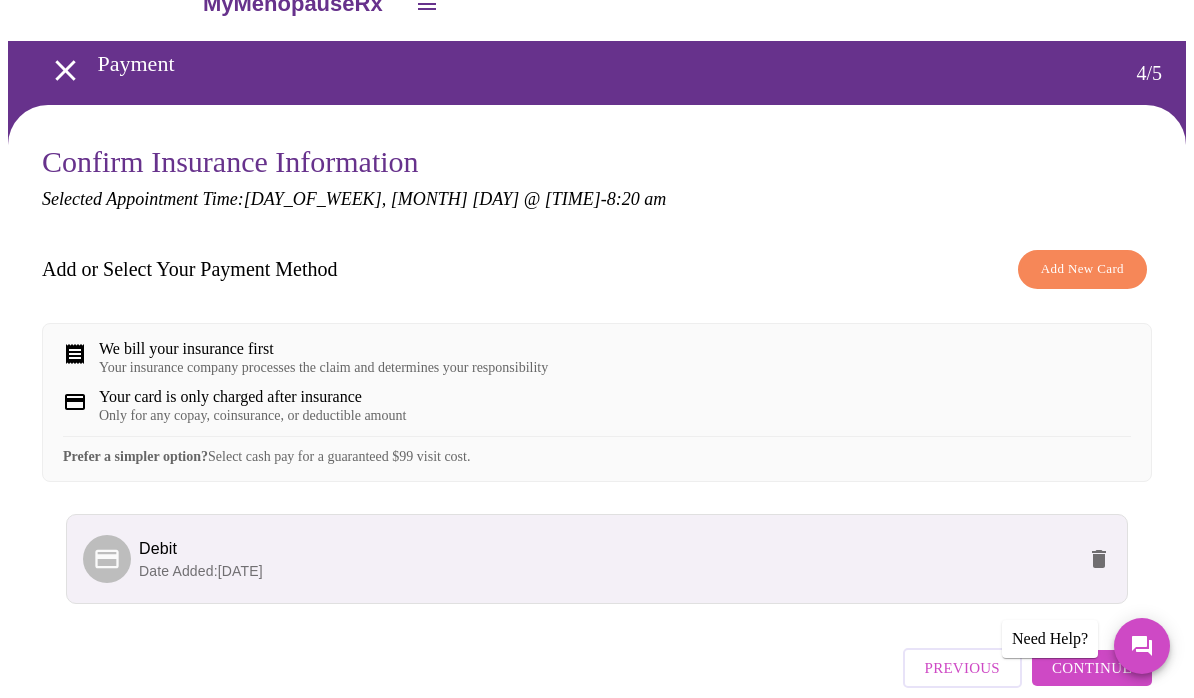 scroll, scrollTop: 80, scrollLeft: 0, axis: vertical 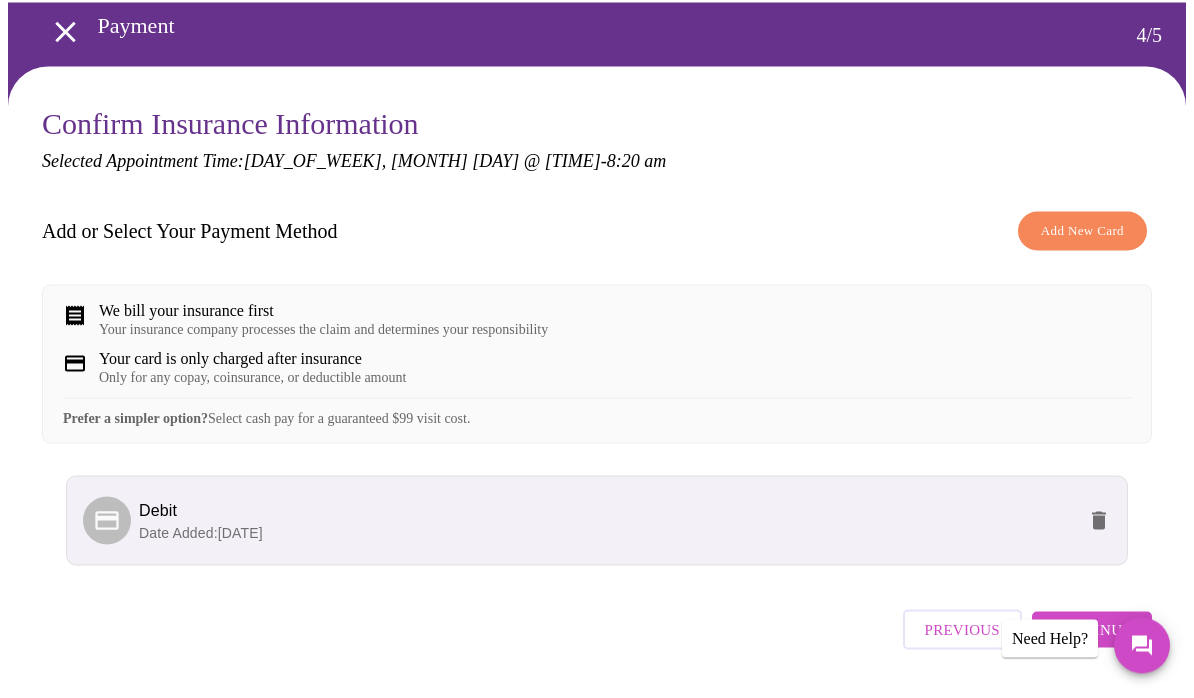 click on "Continue" at bounding box center (1092, 630) 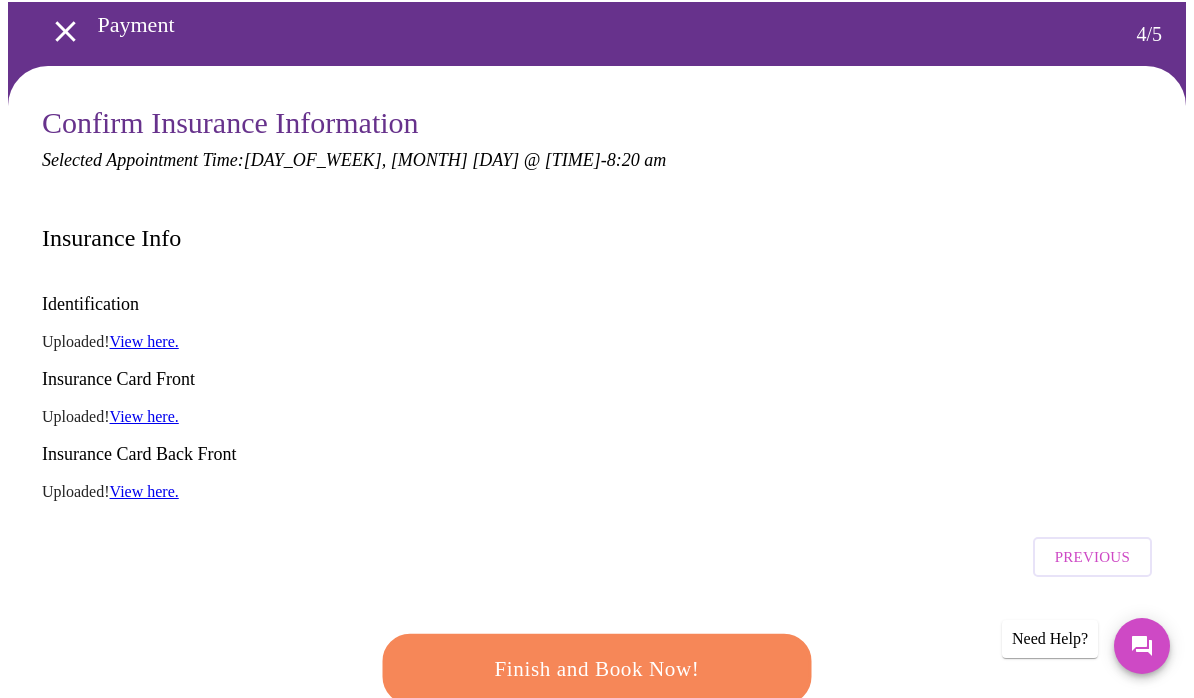 click on "View here." at bounding box center (144, 416) 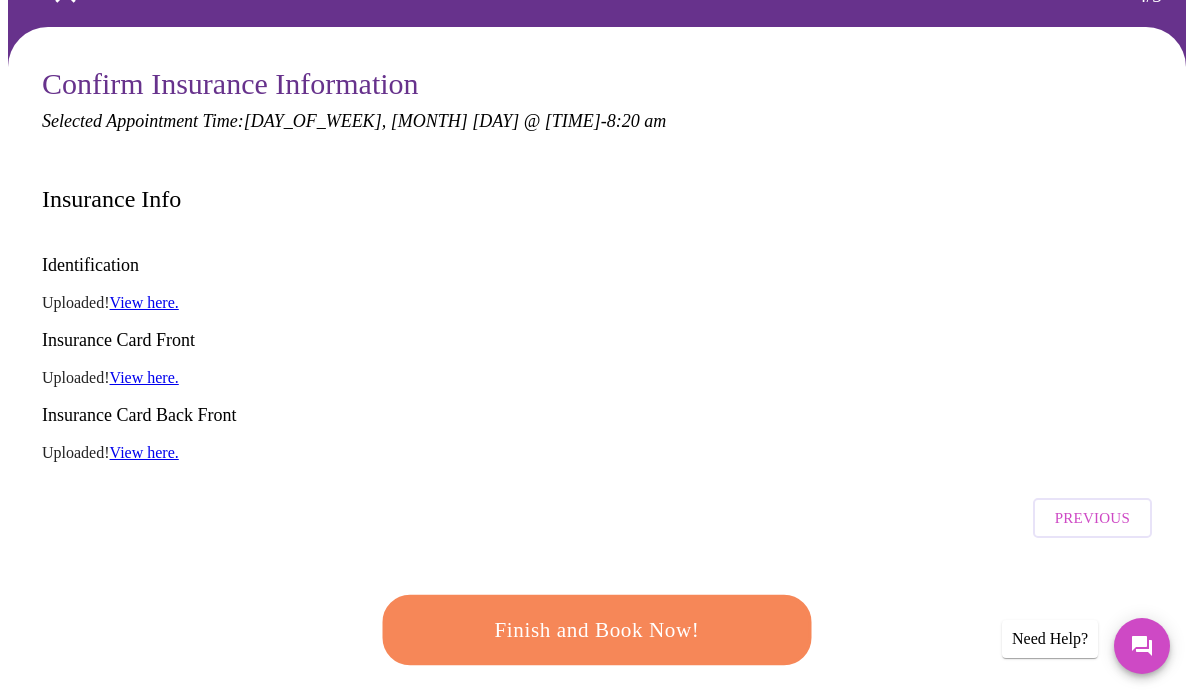 click on "Finish and Book Now!" at bounding box center (597, 630) 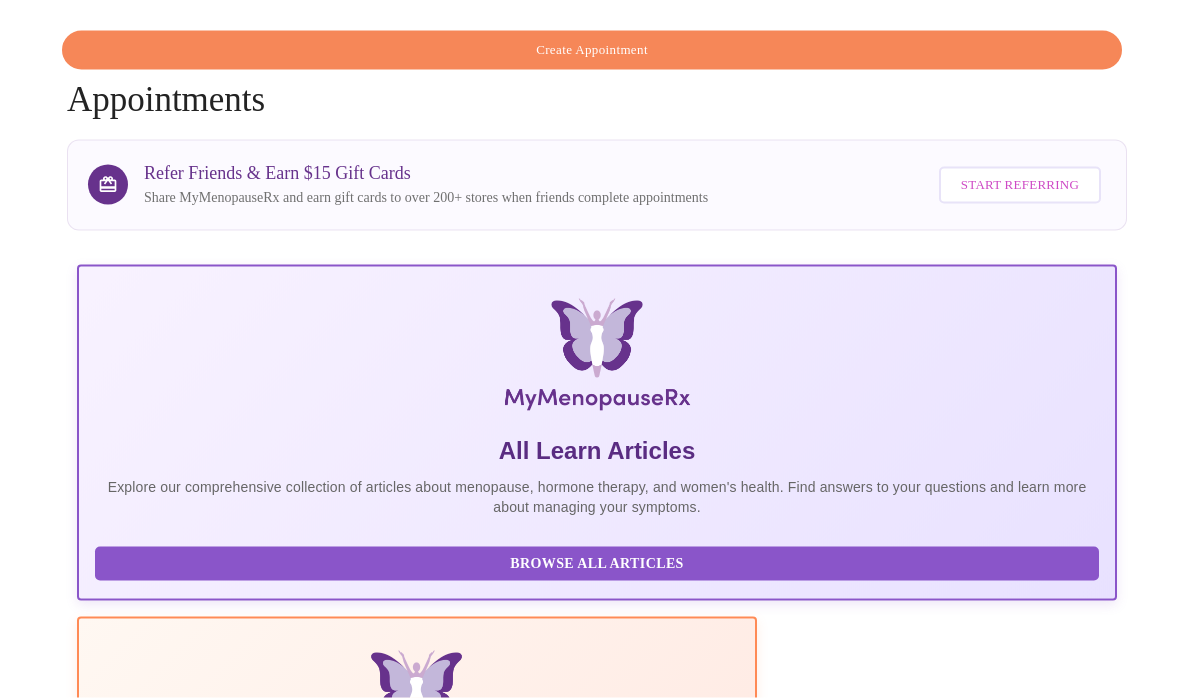 scroll, scrollTop: 71, scrollLeft: 0, axis: vertical 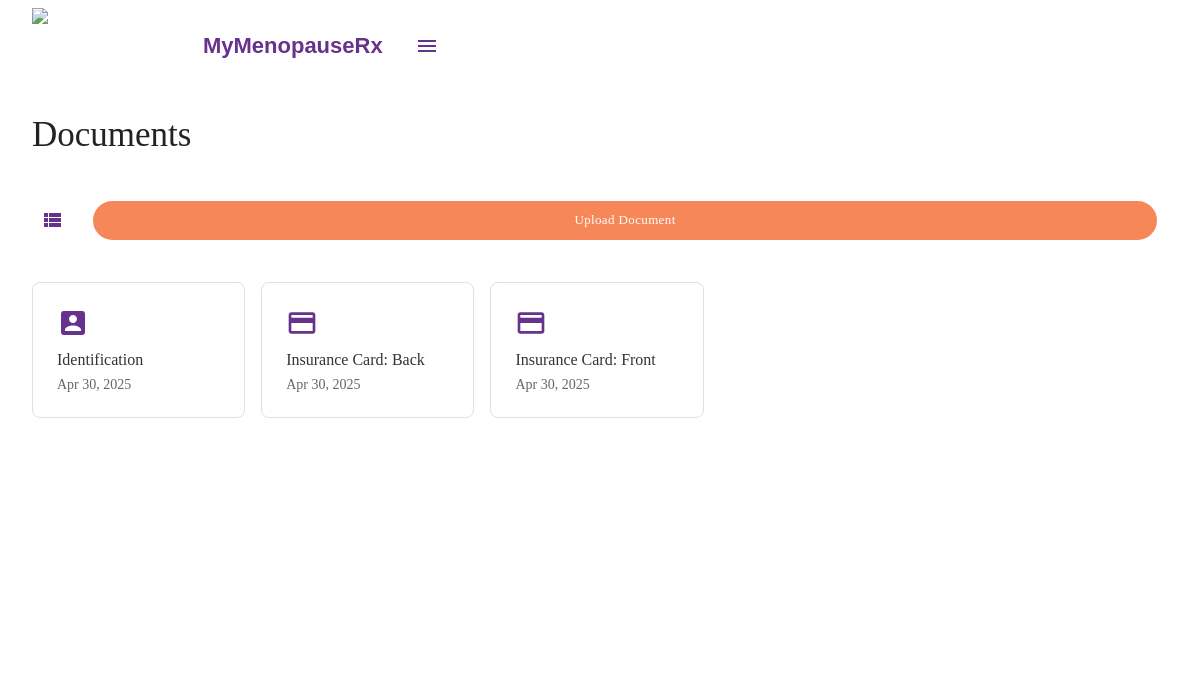 click on "Upload Document" at bounding box center [625, 220] 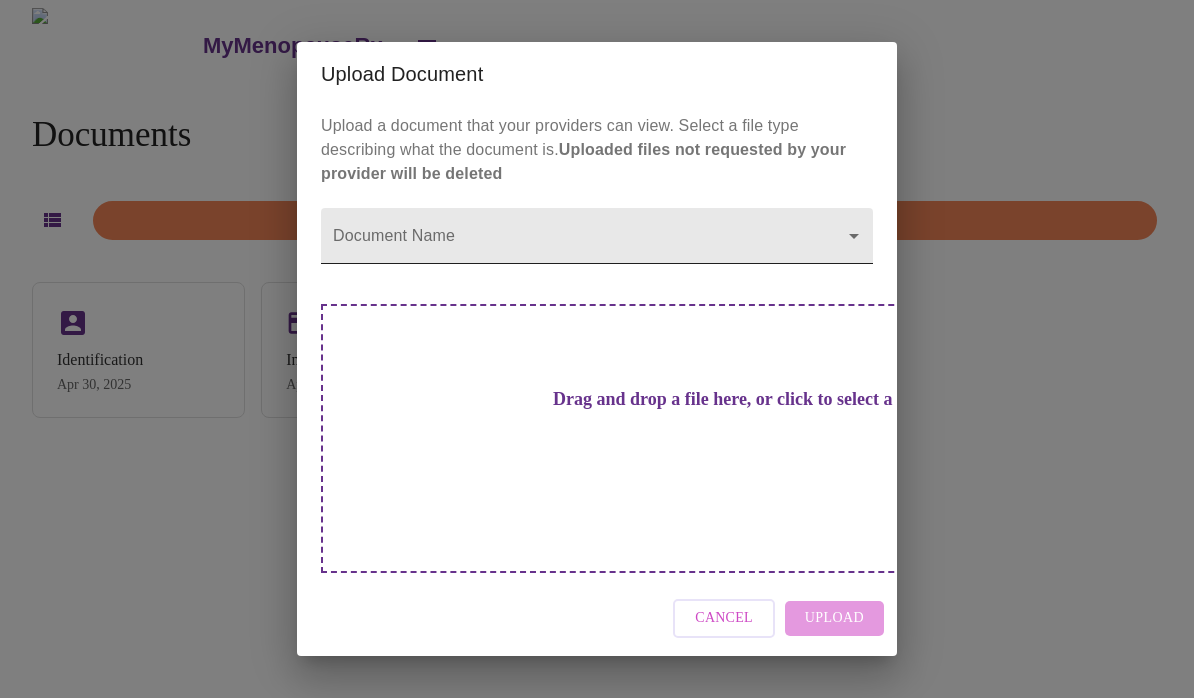 click on "MyMenopauseRx Documents Upload Document Identification Apr 30, 2025 Insurance Card: Back Apr 30, 2025 Insurance Card: Front Apr 30, 2025 Upload Document Upload a document that your providers can view. Select a file type describing what the document is. Uploaded files not requested by your provider will be deleted Document Name ​ Drag and drop a file here, or click to select a file Cancel Upload" at bounding box center [597, 357] 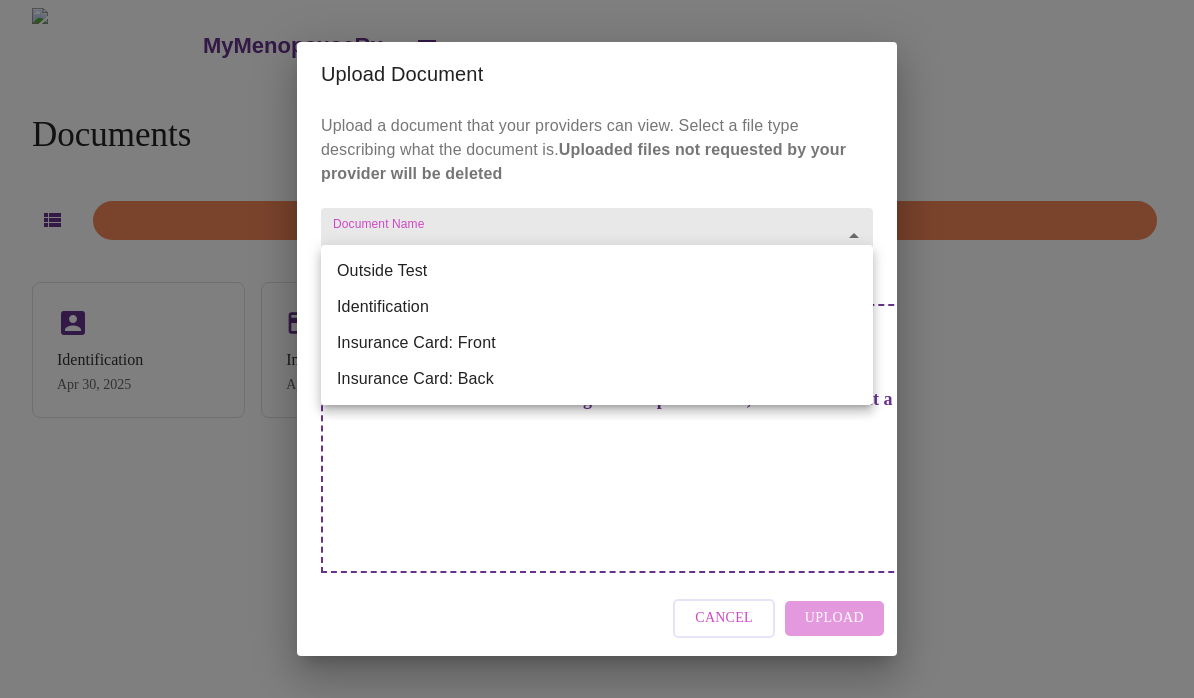 click on "Insurance Card: Front" at bounding box center [597, 343] 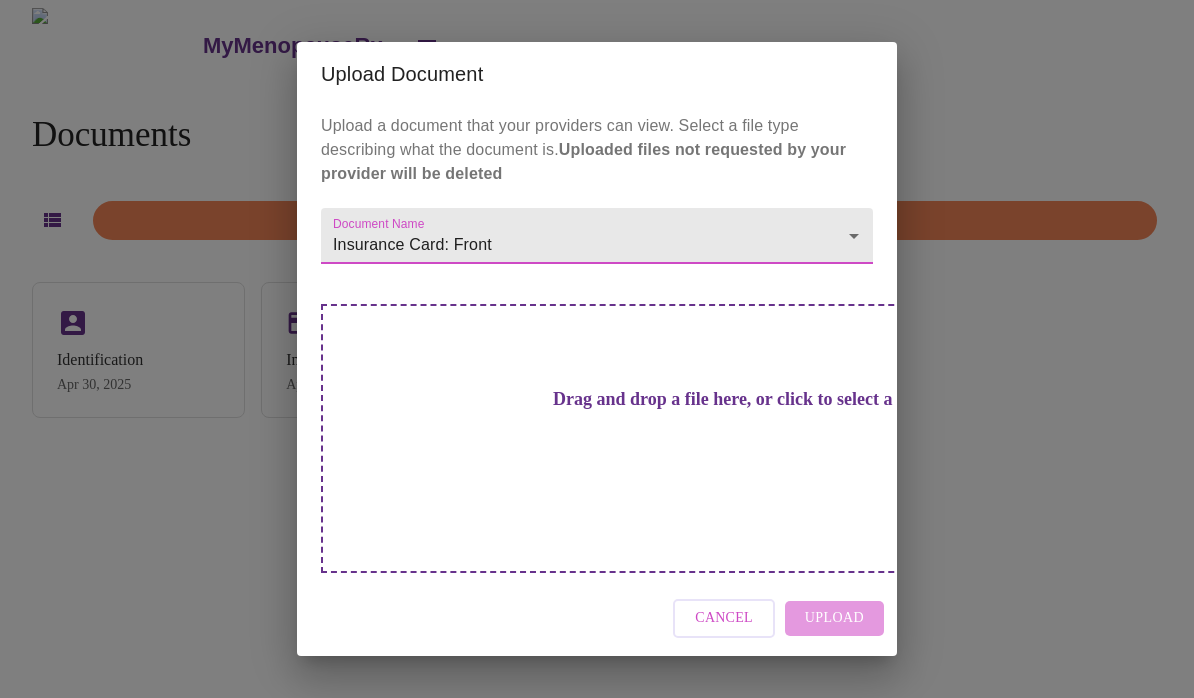 click on "Drag and drop a file here, or click to select a file" at bounding box center [737, 399] 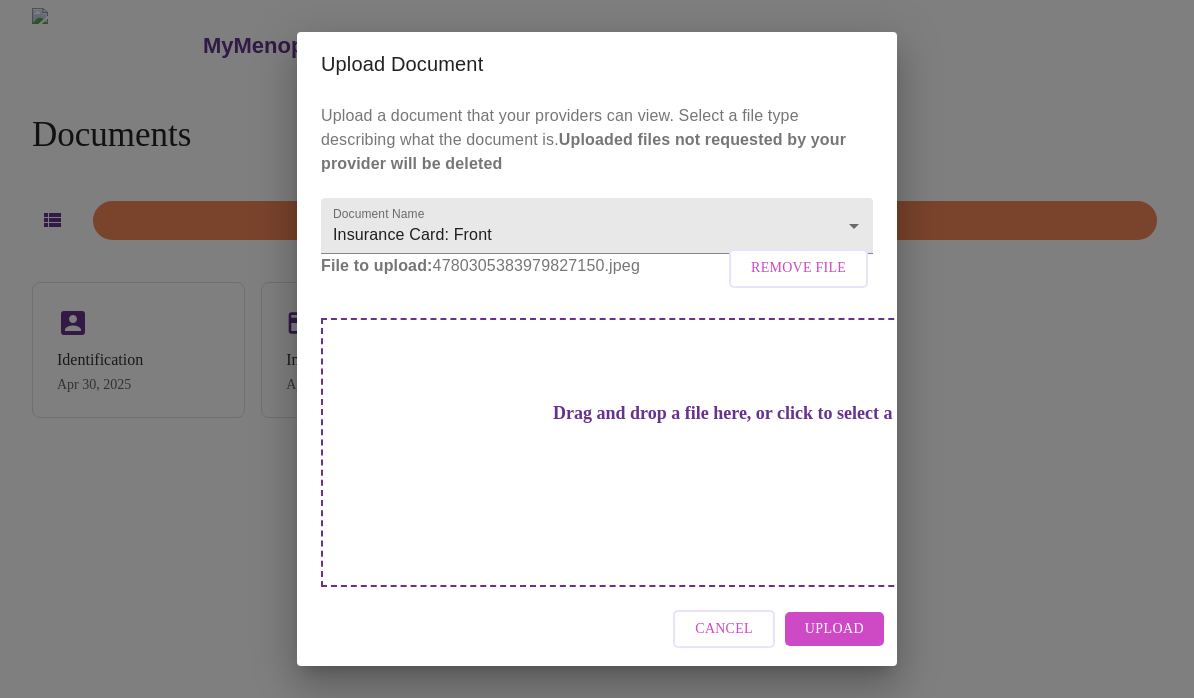 click on "Upload" at bounding box center (834, 629) 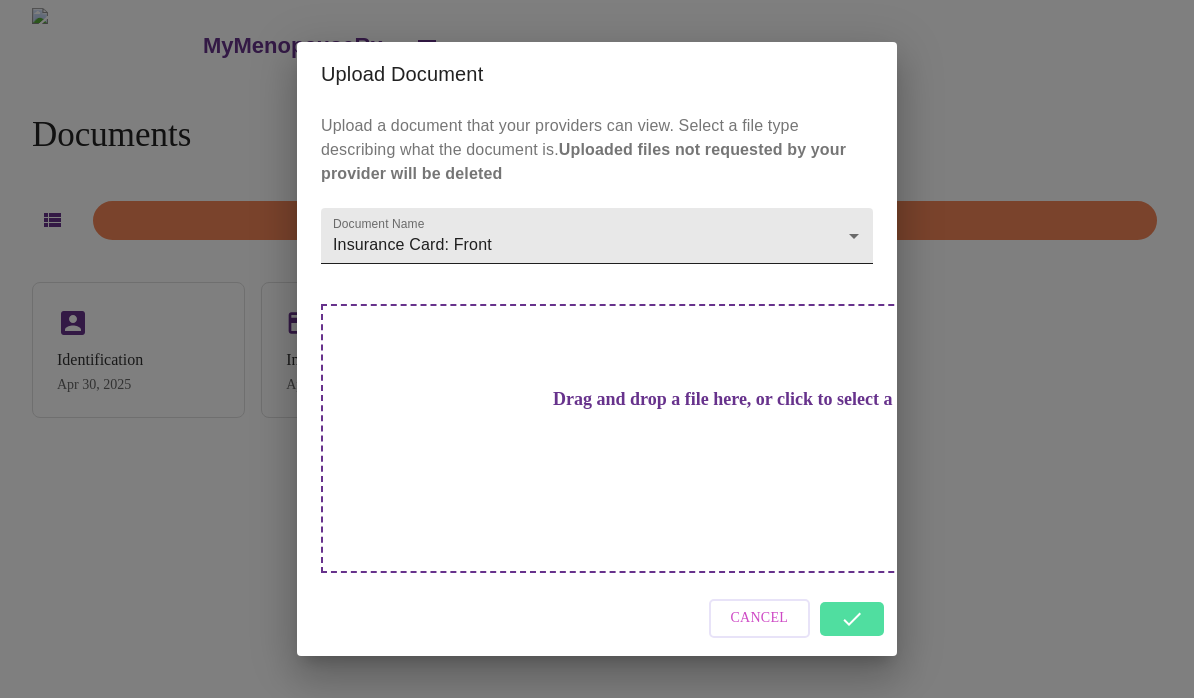 click on "MyMenopauseRx Documents Upload Document Identification Apr 30, 2025 Insurance Card: Back Apr 30, 2025 Insurance Card: Front Apr 30, 2025 Upload Document Upload a document that your providers can view. Select a file type describing what the document is. Uploaded files not requested by your provider will be deleted Document Name Insurance Card: Front Insurance Card: Front Drag and drop a file here, or click to select a file Cancel" at bounding box center (597, 357) 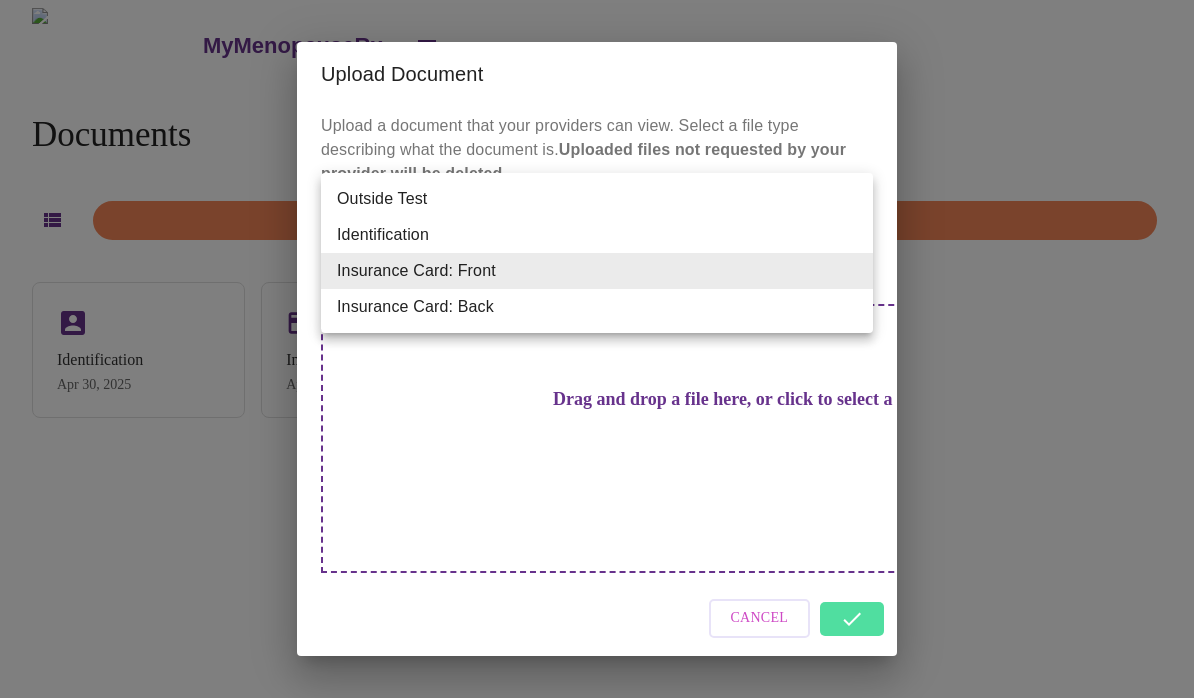 click on "Insurance Card: Back" at bounding box center (597, 307) 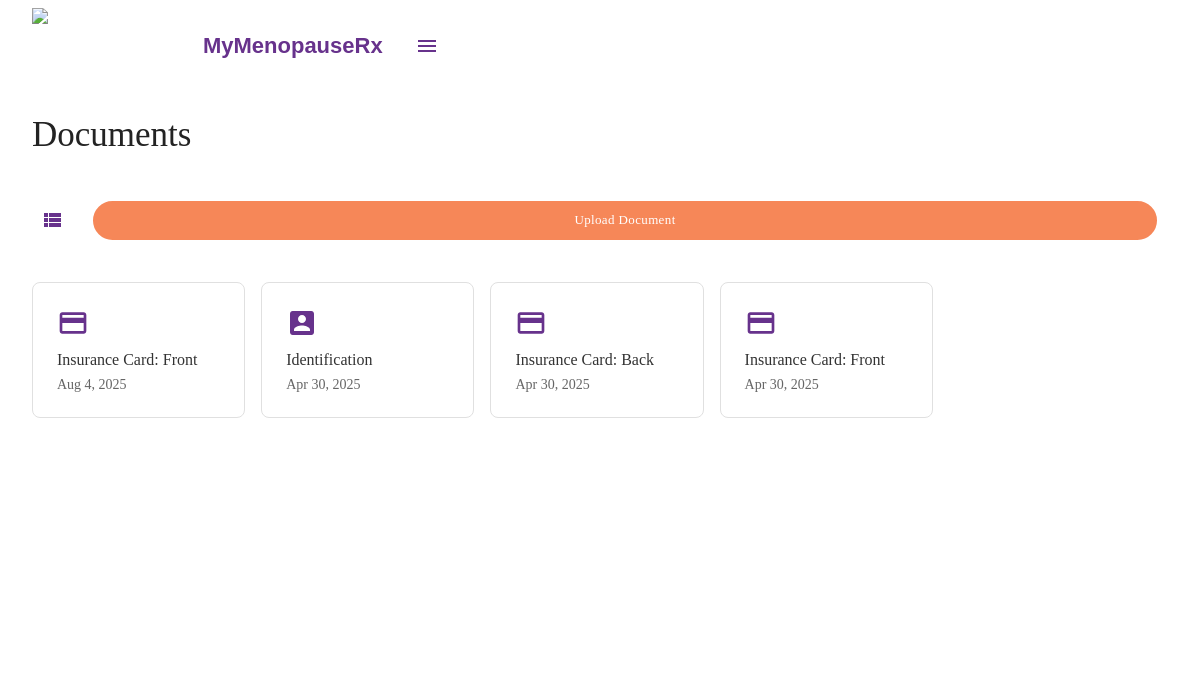 click on "Upload Document" at bounding box center [625, 220] 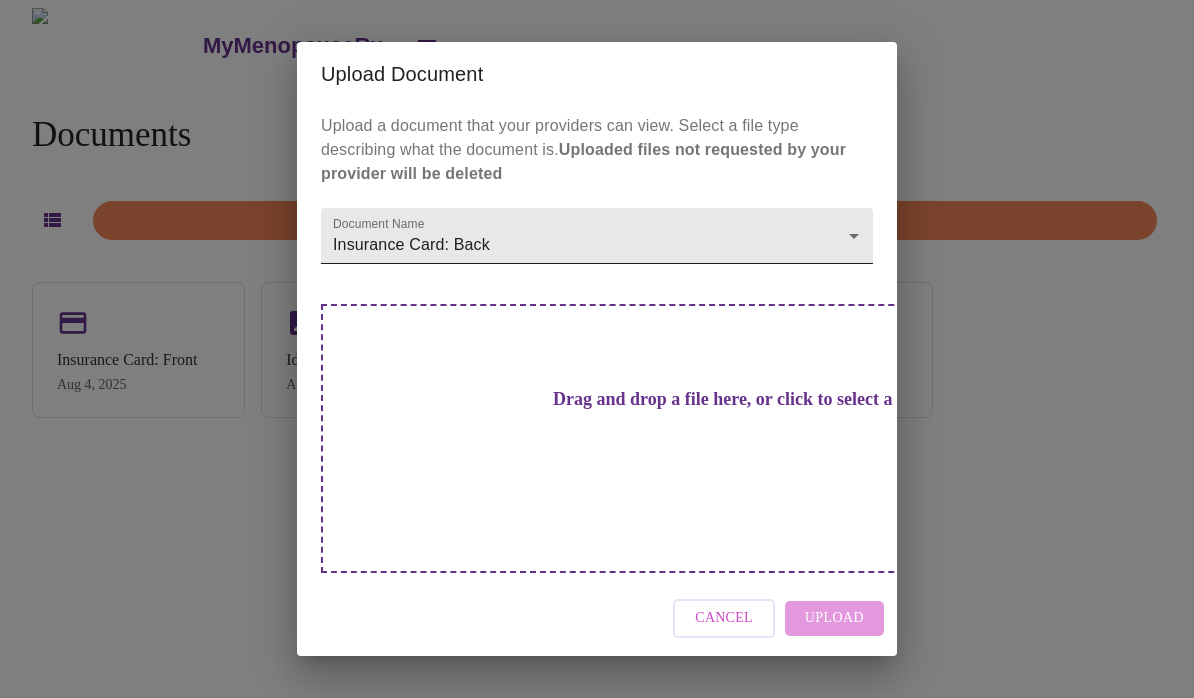 click on "MyMenopauseRx Documents Upload Document Insurance Card: Front Aug 4, 2025 Identification Apr 30, 2025 Insurance Card: Back Apr 30, 2025 Insurance Card: Front Apr 30, 2025 Upload Document Upload a document that your providers can view. Select a file type describing what the document is. Uploaded files not requested by your provider will be deleted Document Name Insurance Card: Back Insurance Card: Back Drag and drop a file here, or click to select a file Cancel Upload" at bounding box center (597, 357) 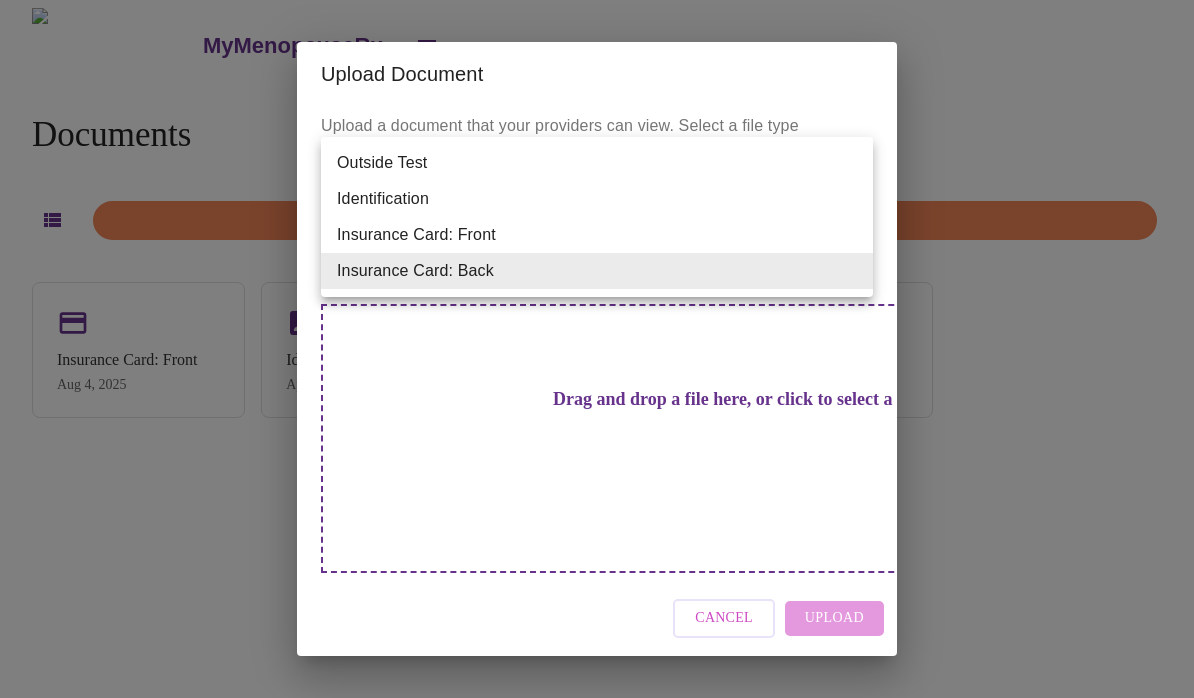 click on "Insurance Card: Back" at bounding box center [597, 271] 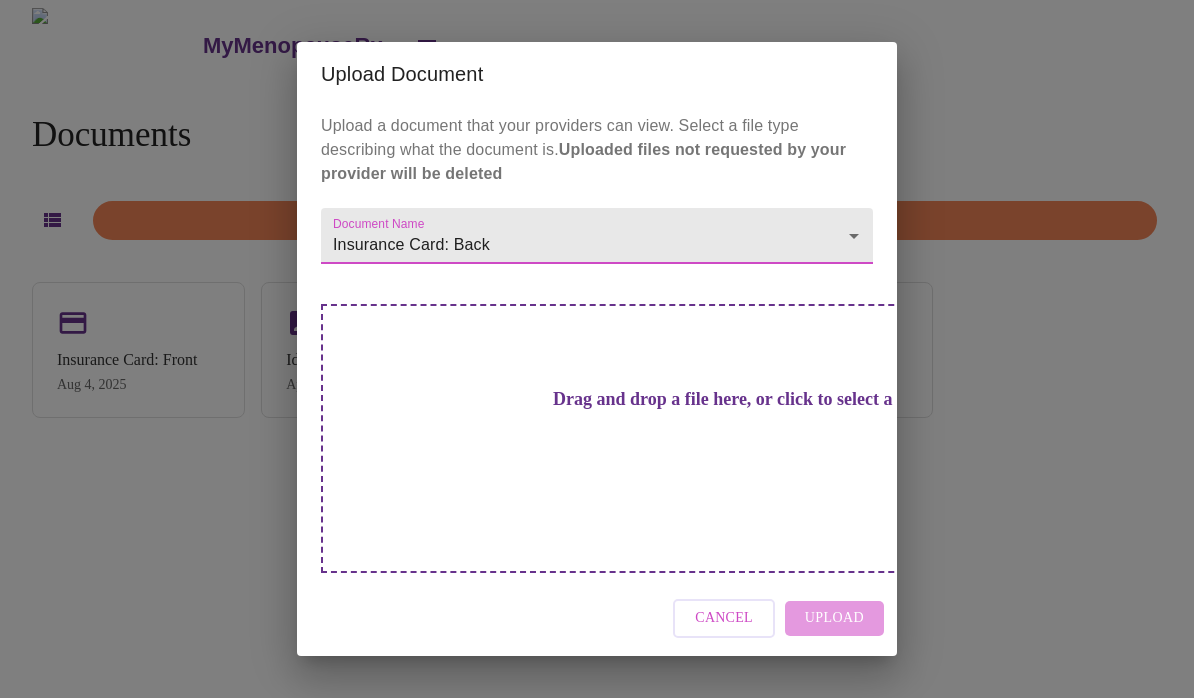 click on "Drag and drop a file here, or click to select a file" at bounding box center (737, 438) 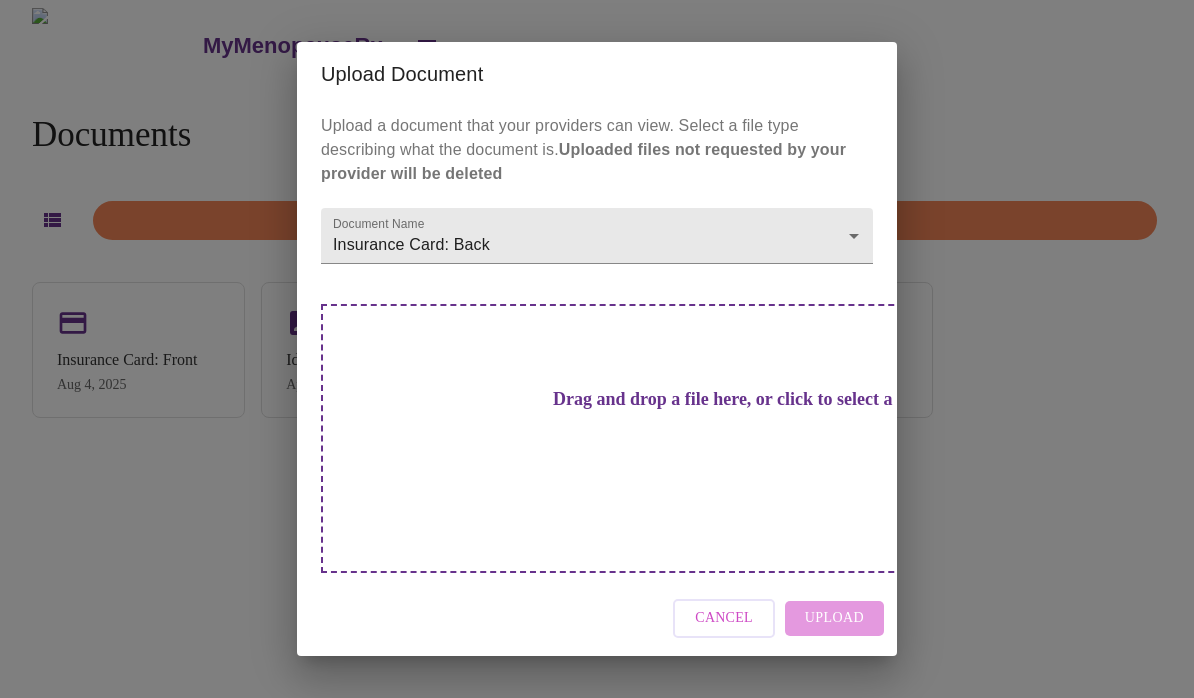 click on "Drag and drop a file here, or click to select a file" at bounding box center [737, 399] 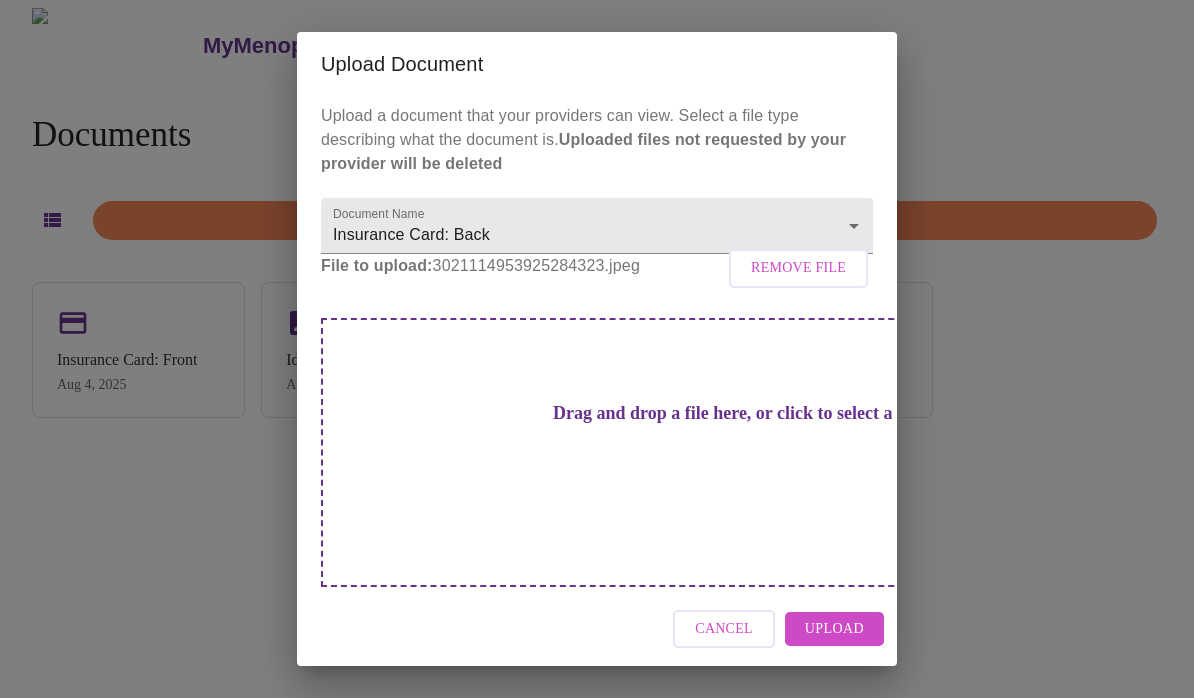 click on "Upload" at bounding box center (834, 629) 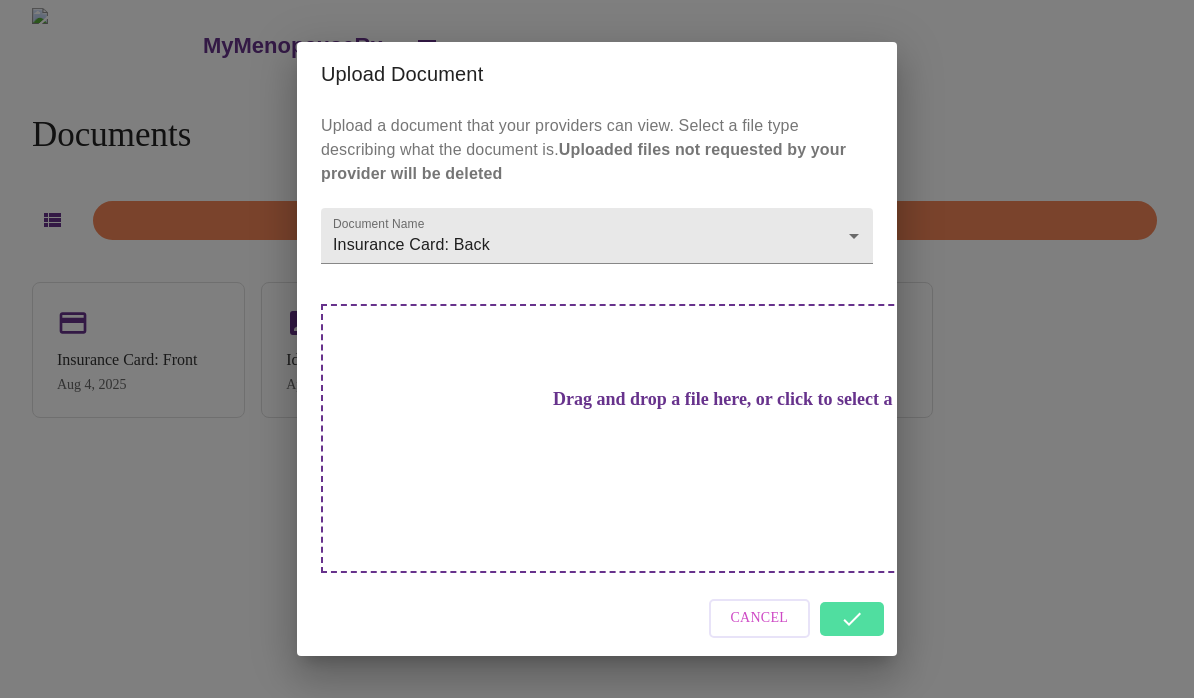 click on "Upload Document Upload a document that your providers can view. Select a file type describing what the document is. Uploaded files not requested by your provider will be deleted Document Name Insurance Card: Back Insurance Card: Back Drag and drop a file here, or click to select a file Cancel" at bounding box center (597, 349) 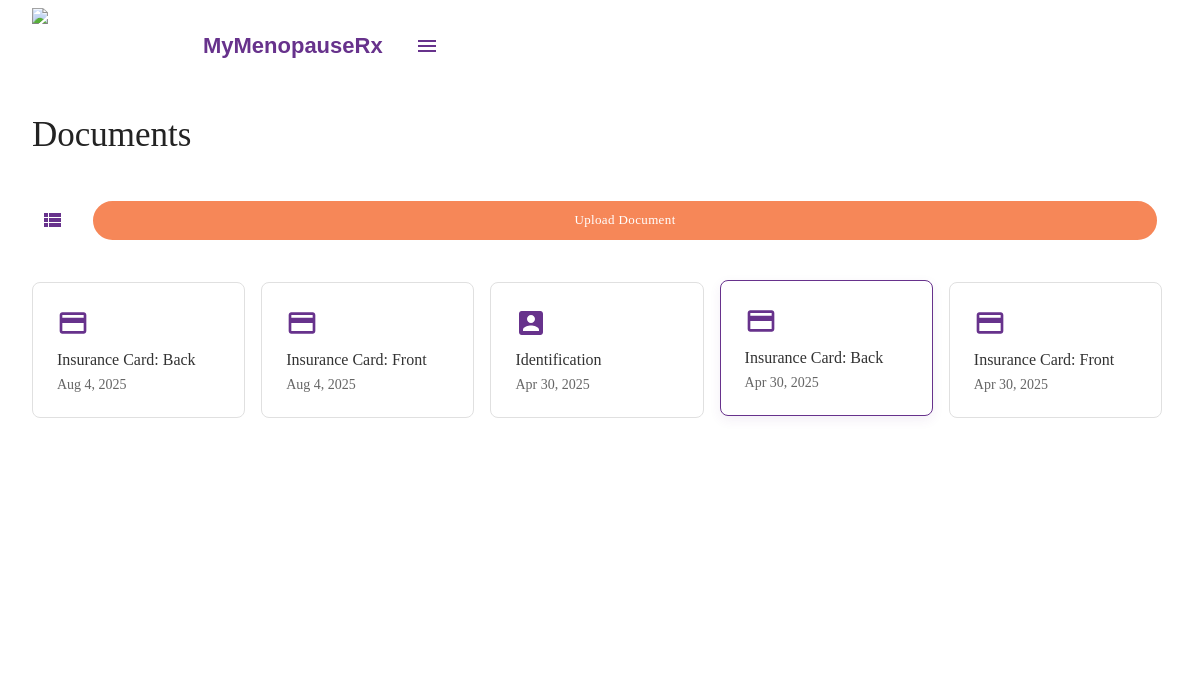 click on "Apr 30, 2025" at bounding box center [814, 383] 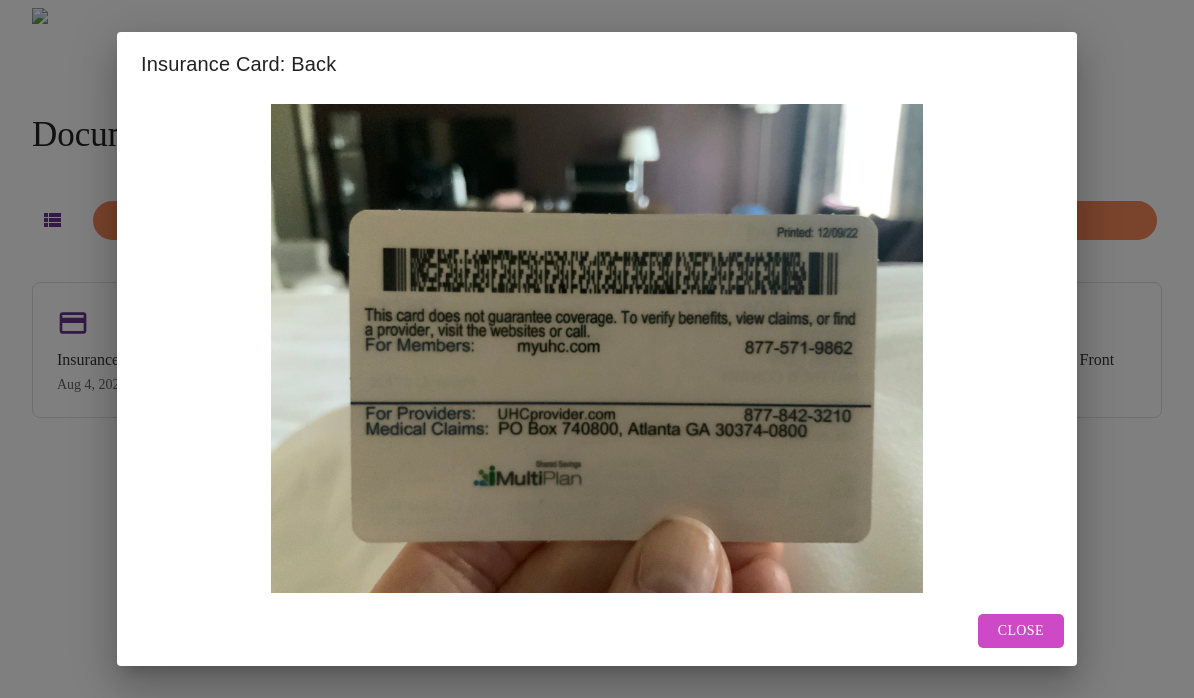 click on "Close" at bounding box center (1021, 631) 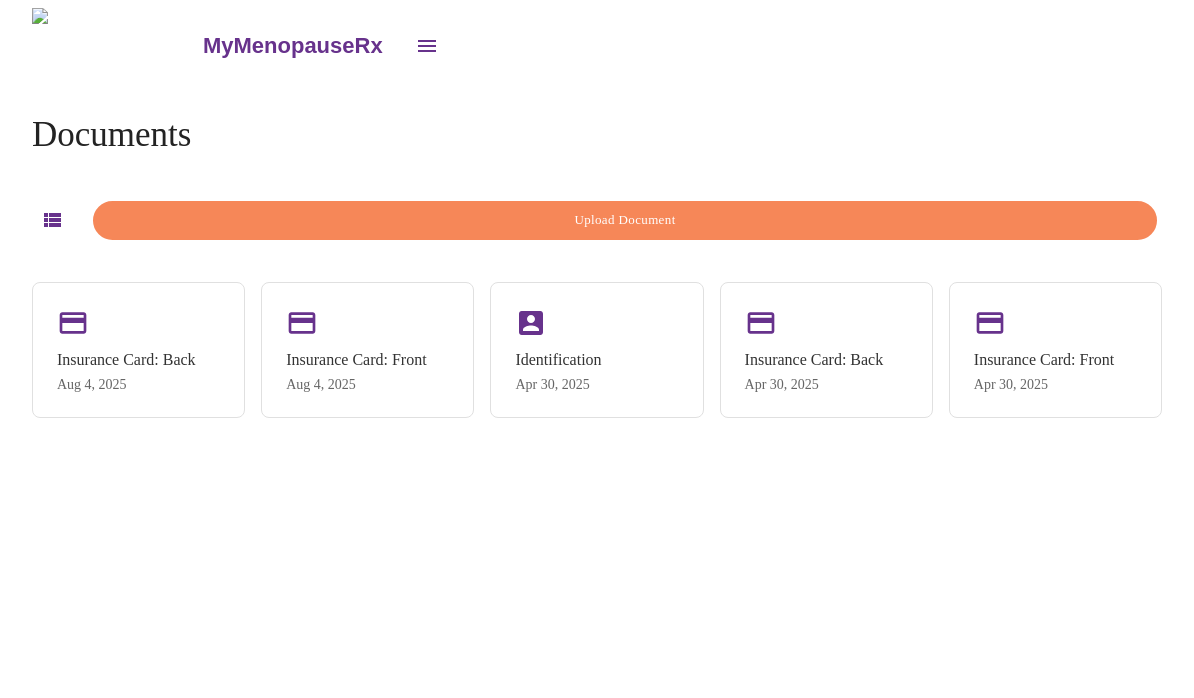 click 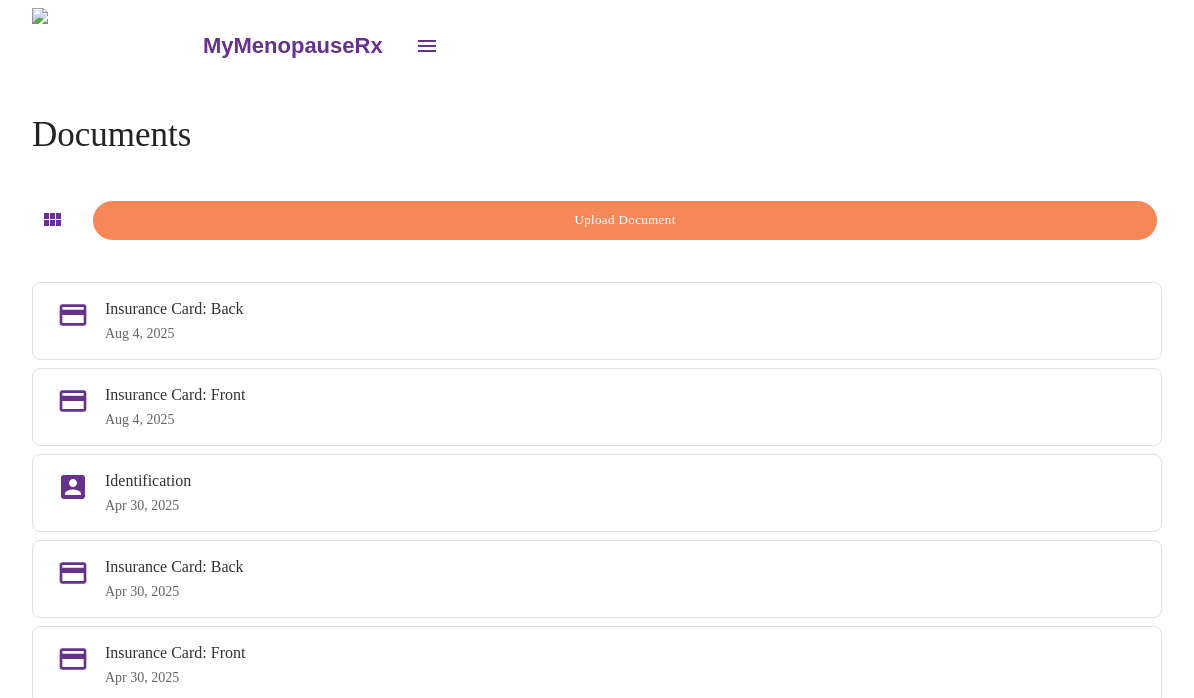 click 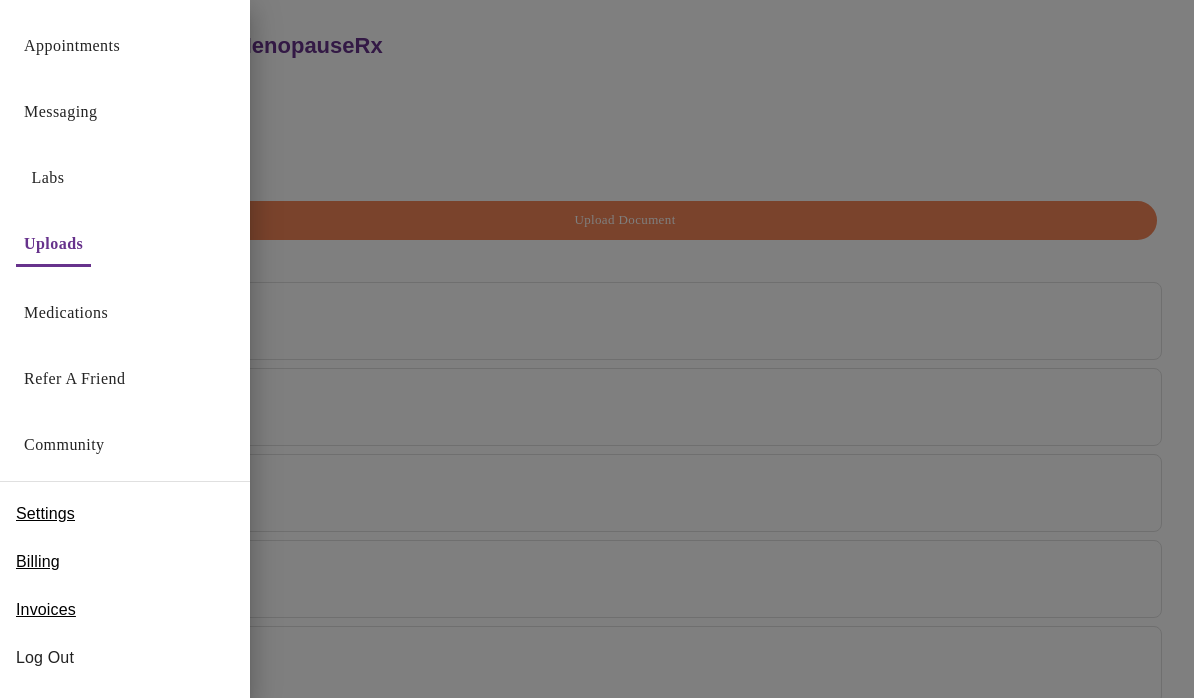 click on "Labs" at bounding box center (48, 178) 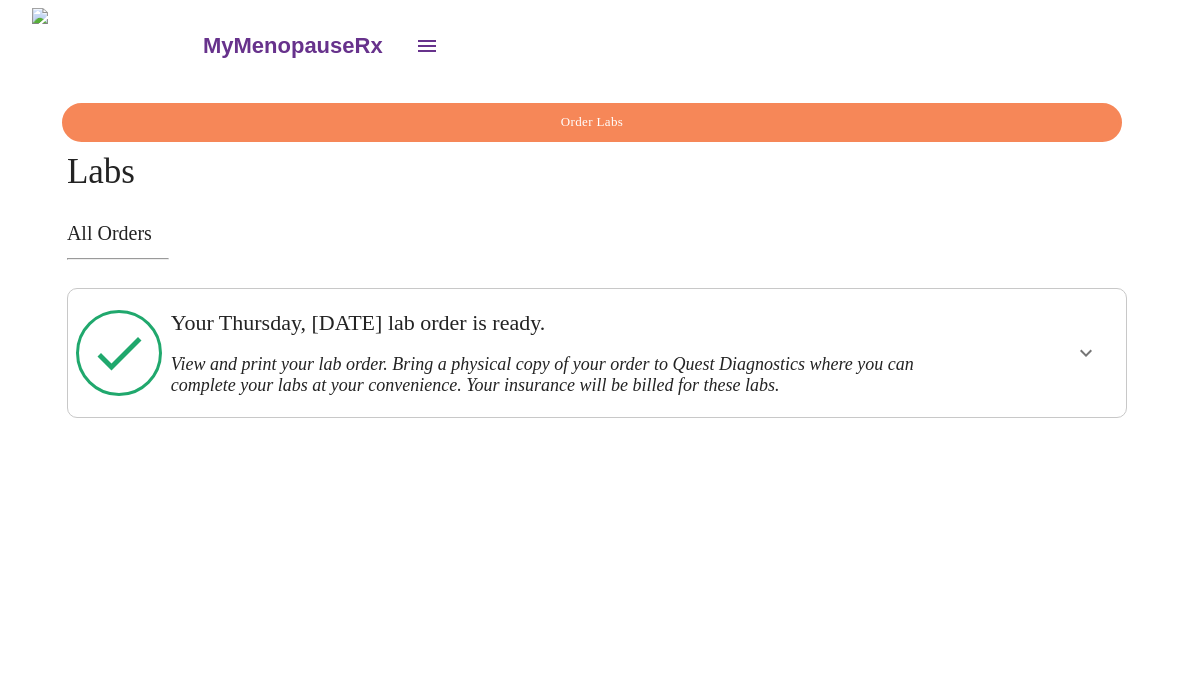 click on "View and print your lab order. Bring a physical copy of your order to Quest Diagnostics where you can complete your labs at your convenience. Your insurance will be billed for these labs." at bounding box center [546, 375] 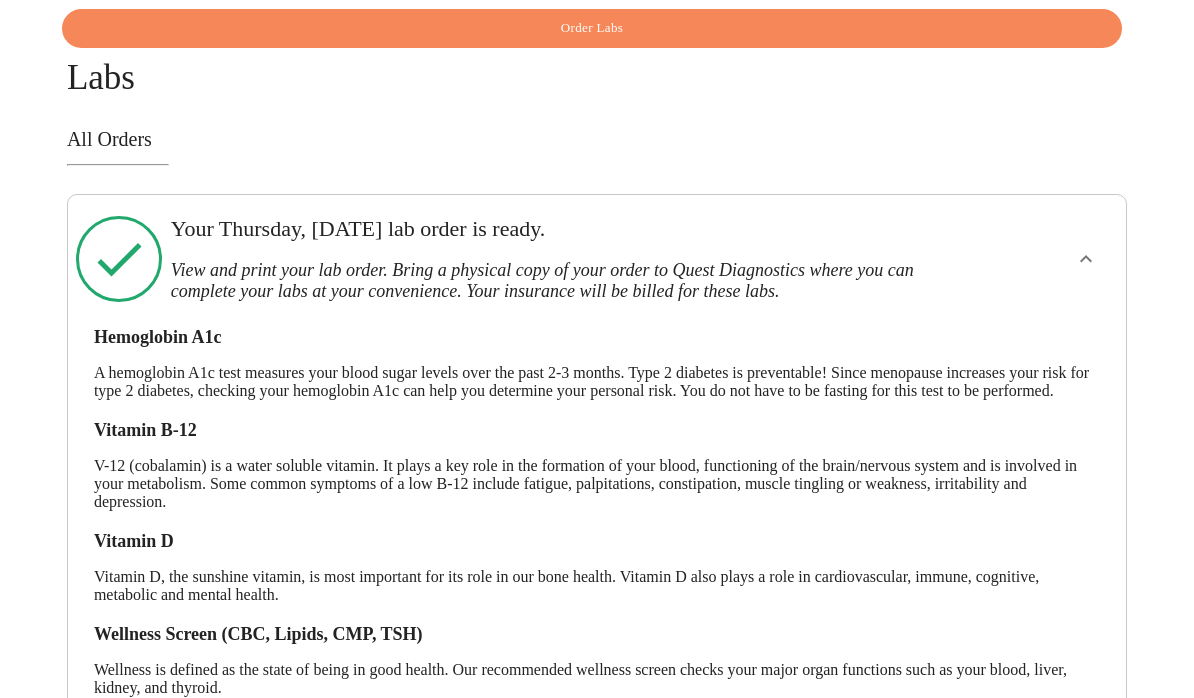scroll, scrollTop: 167, scrollLeft: 0, axis: vertical 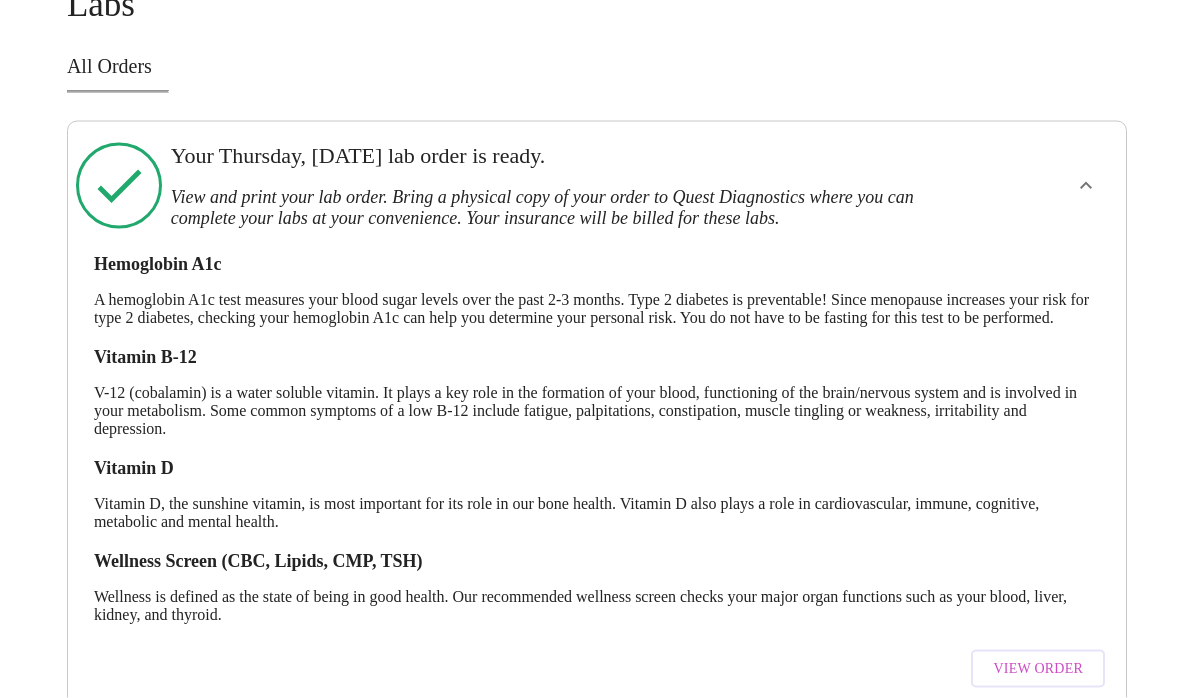 click on "View Order" at bounding box center (1038, 669) 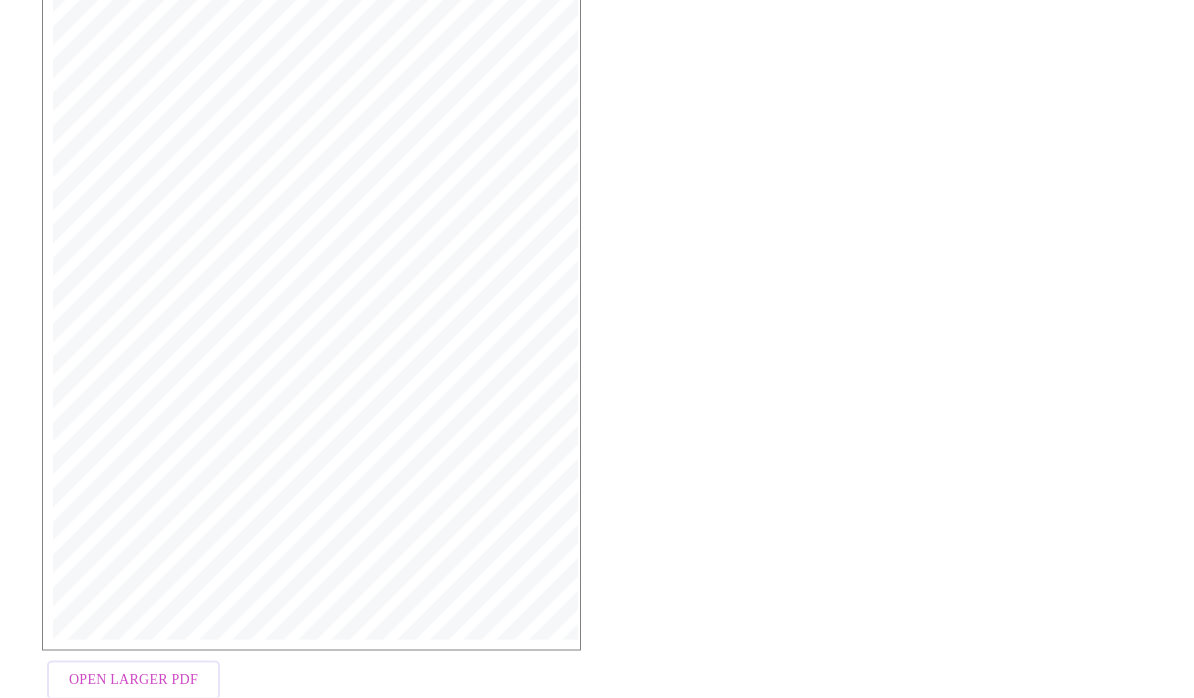 scroll, scrollTop: 408, scrollLeft: 0, axis: vertical 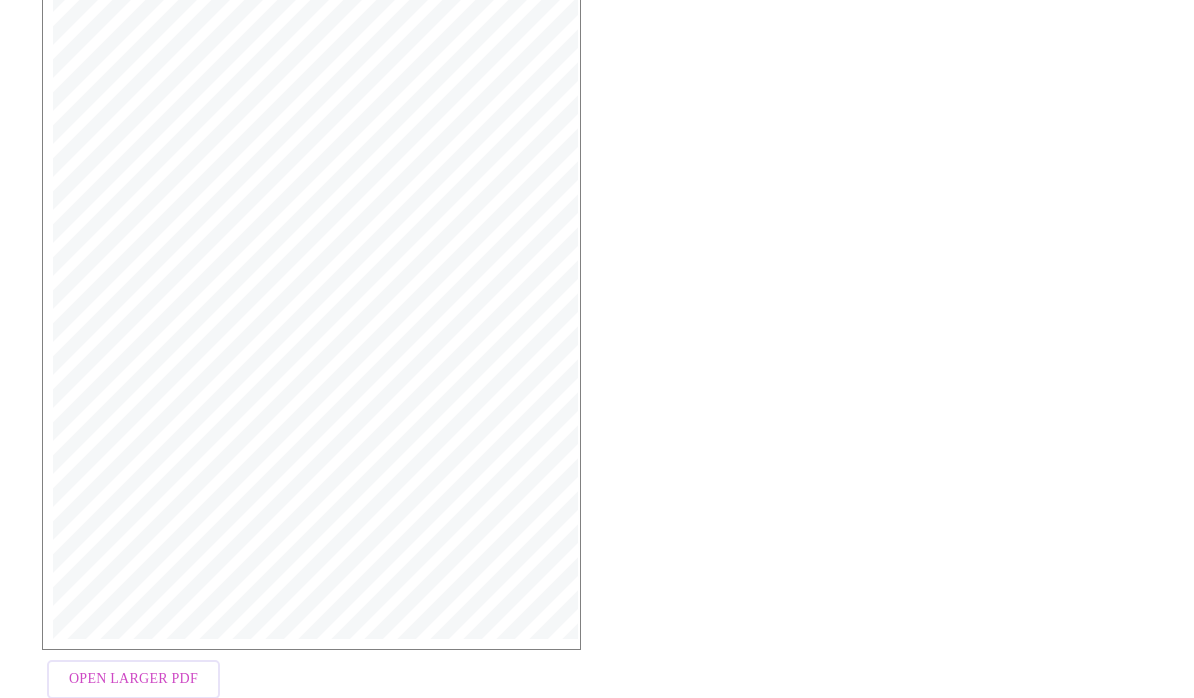 click on "Open Larger PDF" at bounding box center [133, 679] 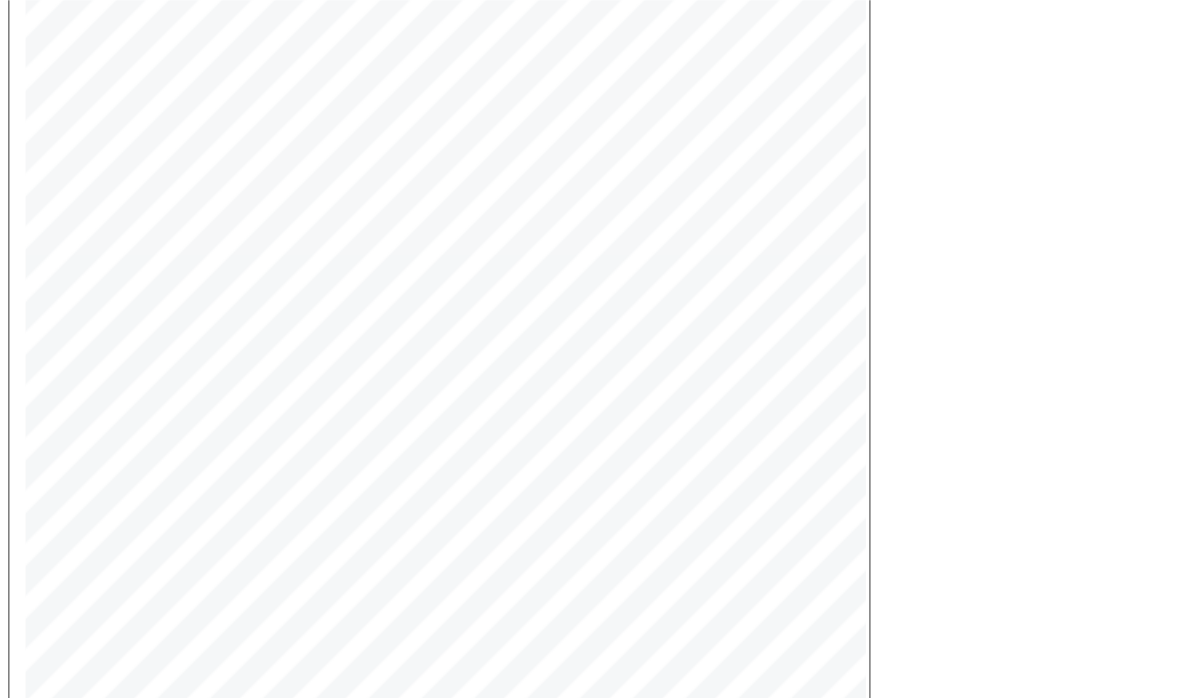 scroll, scrollTop: 377, scrollLeft: 0, axis: vertical 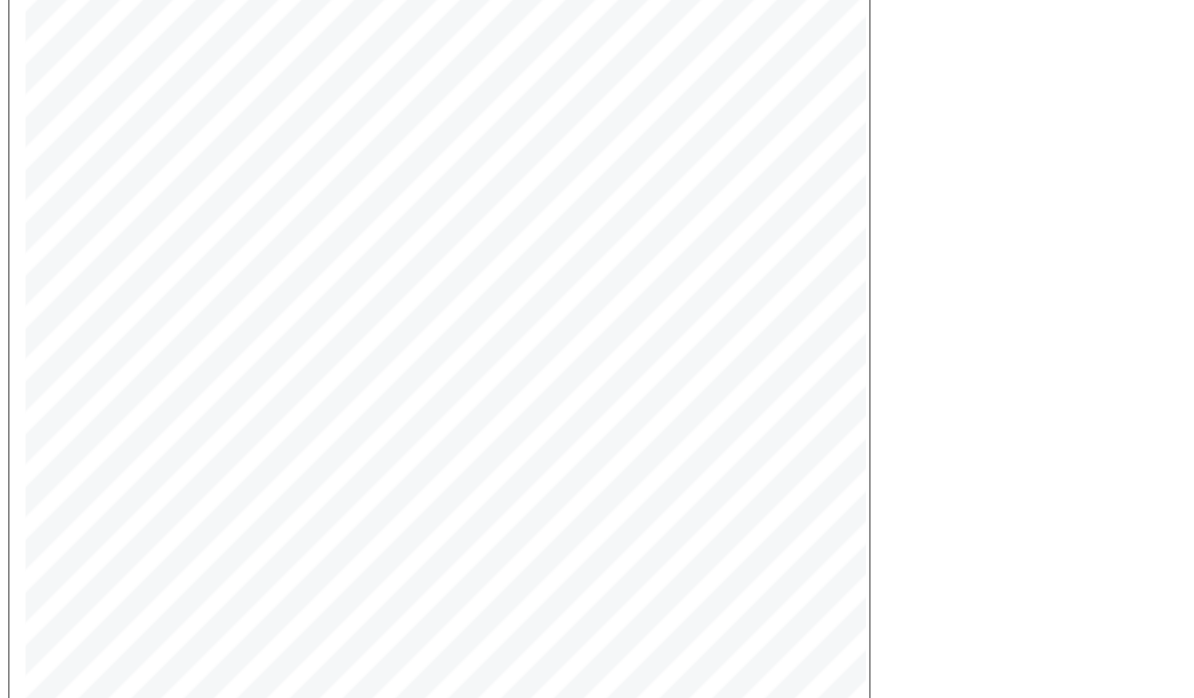click on "MyMenopauseRx Medical Group 1604 N Main St Wheaton, IL 60187 Phone: (630) 480-0428 Fax: (833) 740-1146 Insurance Bill Account Number: 73929327 Patient Information: Laura Lapp 430 Jackson Blvd Grayslake, Illinois 60030 2243838149 DOB: 01/06/1975 Sex: female Order date: 5/20/2025 Ordering Physician Name: Elizabeth Hederman, FNP-C NPI: 1447924022 Tests ordered: 496        Hemoglobin A1c | CPT: 83036 | Dx: R53.83, Z79.890,  N95.1, G47.9 927        Vitamin B-12 | CPT: 82607 | Dx: R53.83, Z79.890,  N95.1, G47.9 17306      Vitamin D  | CPT: 82306 | Dx: R53.83, Z79.890,  N95.1, G47.9 7600       Cholesterol (Lipid Panel)  | CPT: 80061 | Dx:  R53.83, Z79.890, N95.1, G47.9 6399       Complete Blood Count (CBC)  | CPT: 85025 | Dx:  R53.83, Z79.890, N95.1, G47.9 10231      Comprehensive Metabolic Panel (CMP)  | CPT: 80053 |  Dx: R53.83, Z79.890, N95.1, G47.9 899        TSH (Thyroid Stimulating Hormone)  | CPT: 84443 |  Dx: R53.83, Z79.890, N95.1, G47.9" at bounding box center (311, 330) 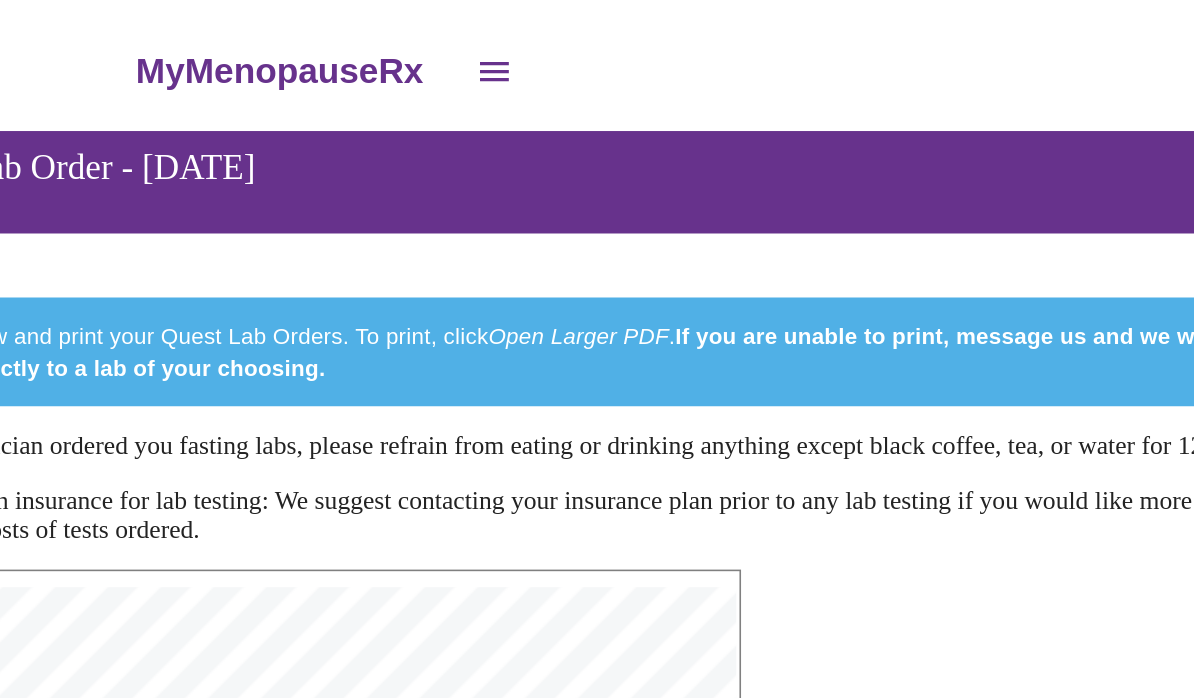 scroll, scrollTop: 0, scrollLeft: 0, axis: both 